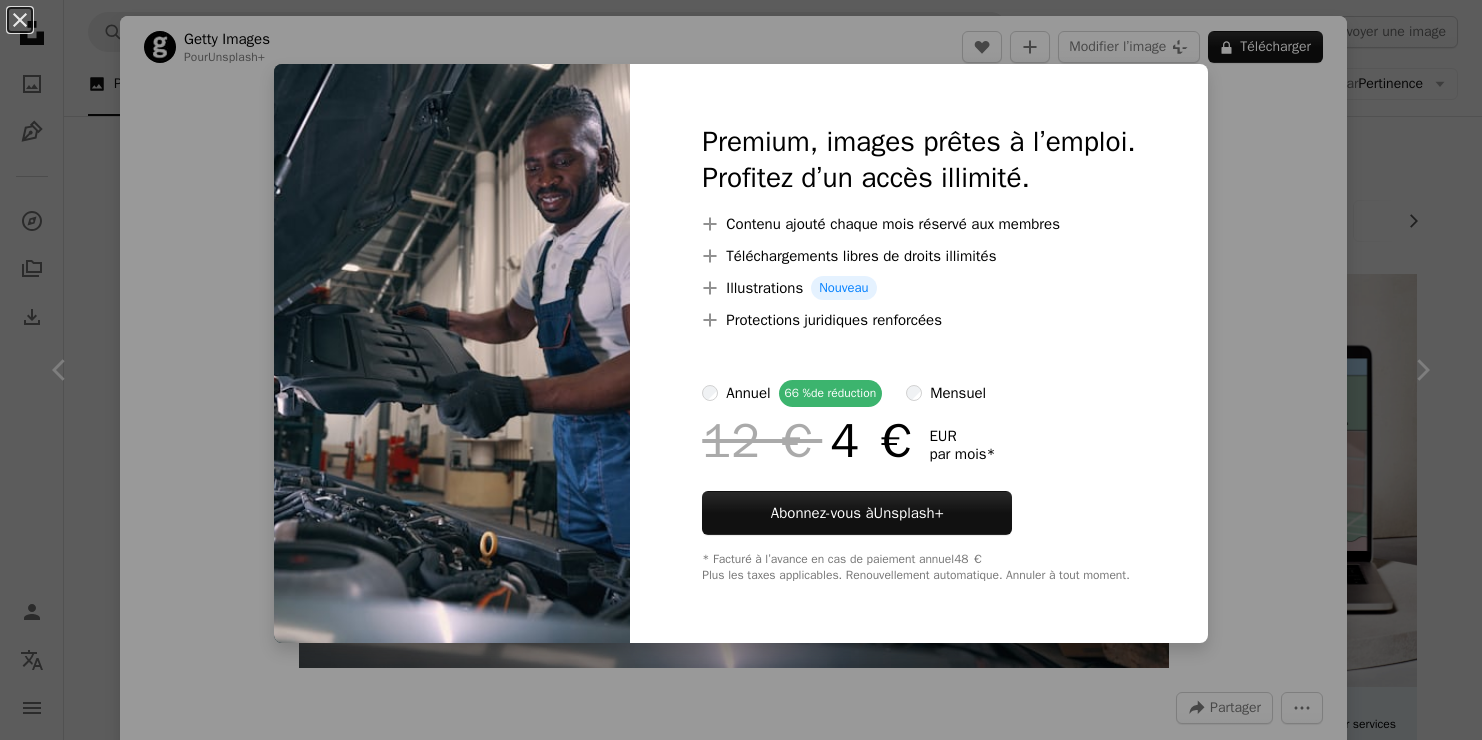 scroll, scrollTop: 1690, scrollLeft: 0, axis: vertical 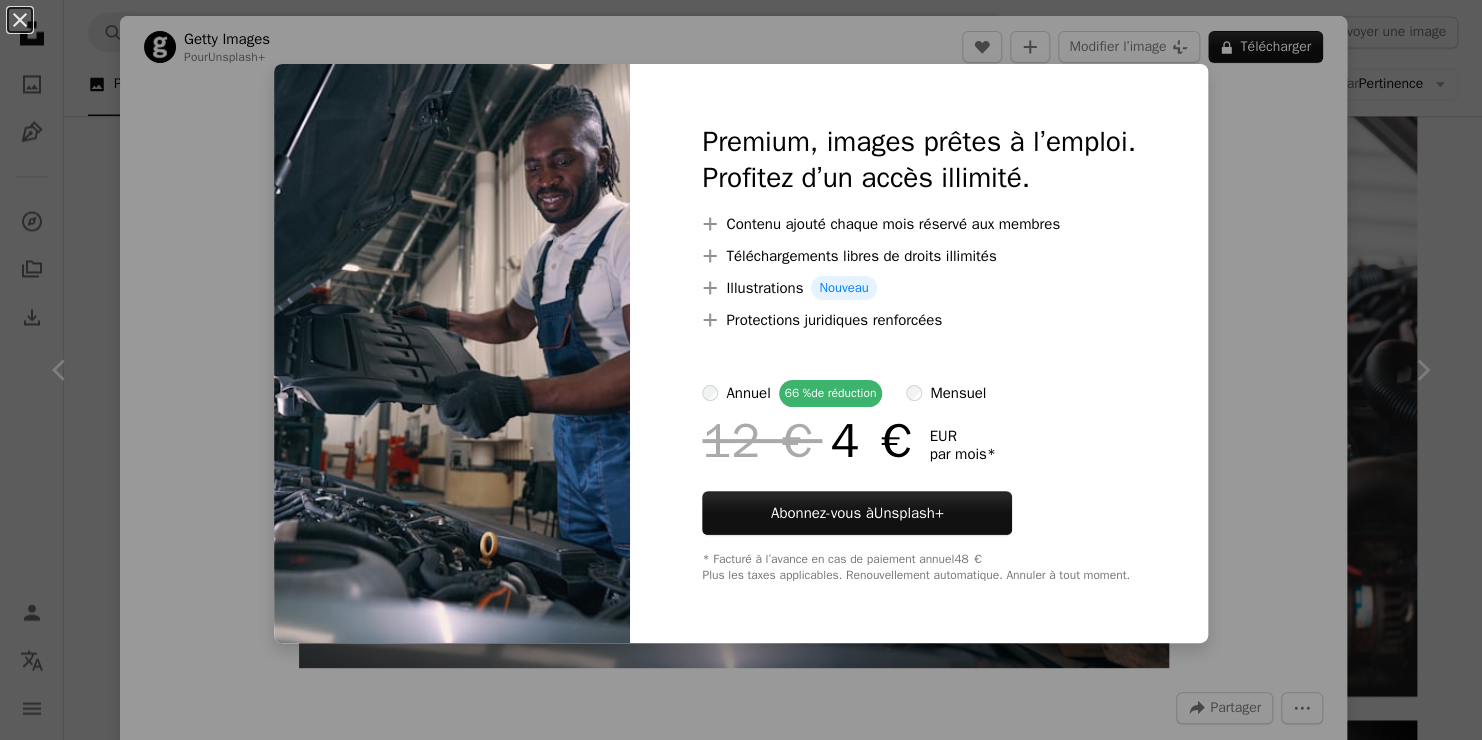 click on "An X shape Premium, images prêtes à l’emploi. Profitez d’un accès illimité. A plus sign Contenu ajouté chaque mois réservé aux membres A plus sign Téléchargements libres de droits illimités A plus sign Illustrations  Nouveau A plus sign Protections juridiques renforcées annuel 66 %  de réduction mensuel 12 €   4 € EUR par mois * Abonnez-vous à  Unsplash+ * Facturé à l’avance en cas de paiement annuel  48 € Plus les taxes applicables. Renouvellement automatique. Annuler à tout moment." at bounding box center [741, 370] 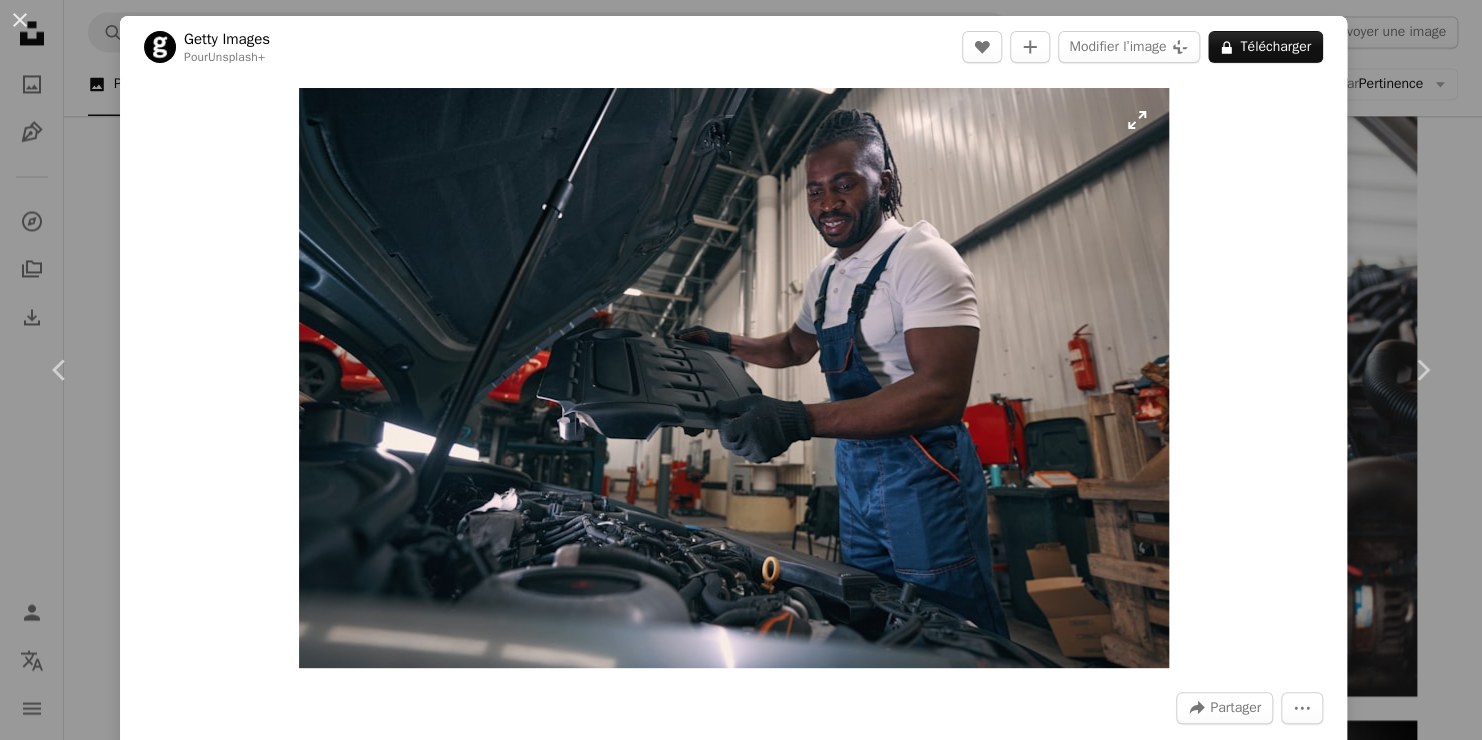 click at bounding box center [734, 378] 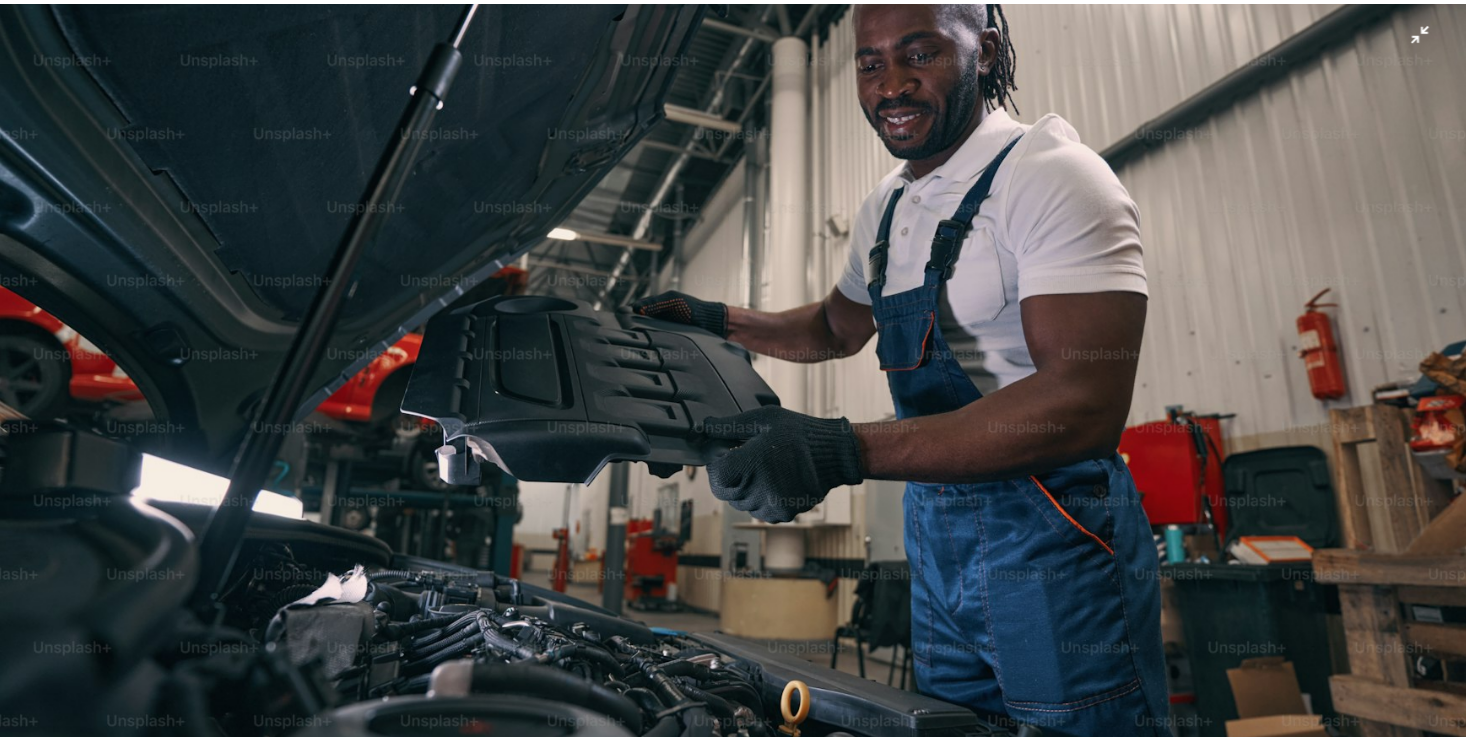 scroll, scrollTop: 74, scrollLeft: 0, axis: vertical 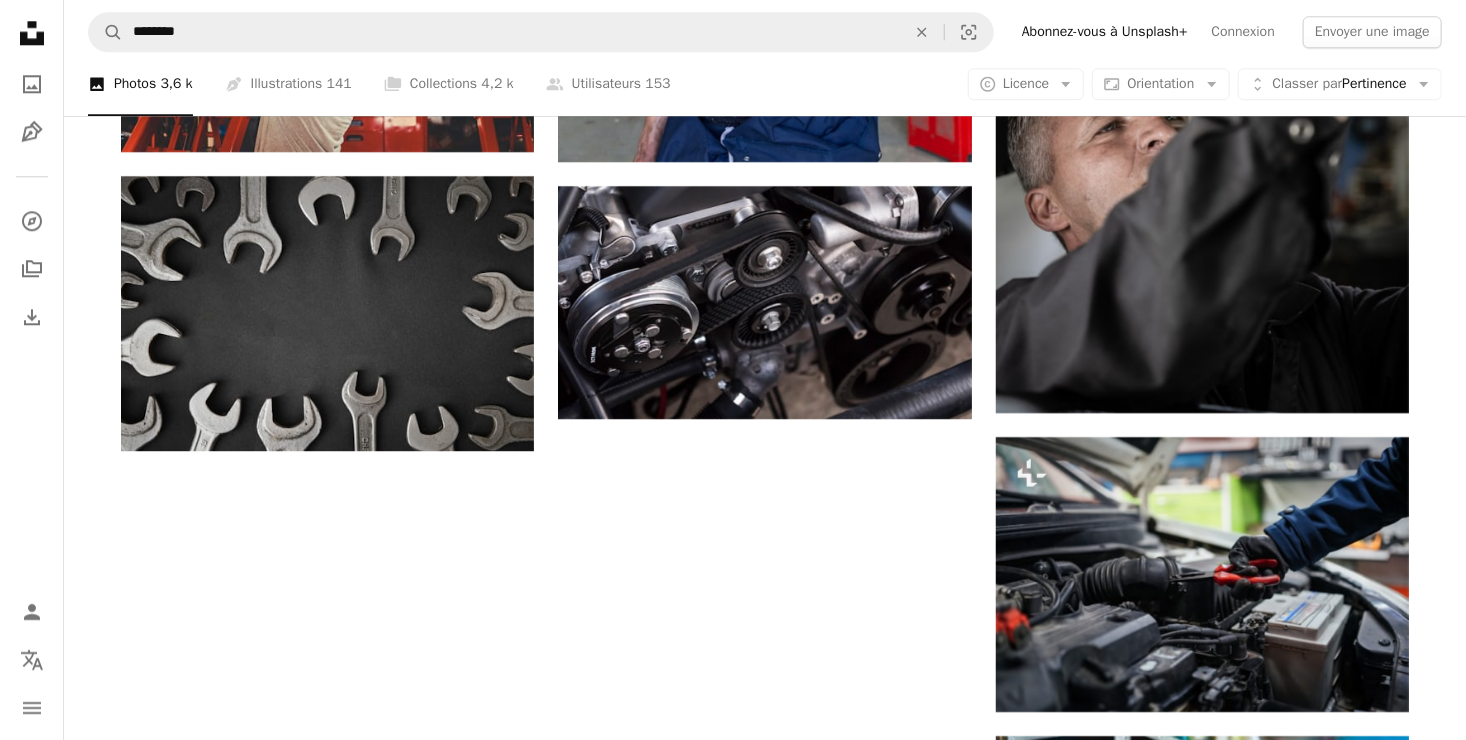 click on "Plus de résultats" at bounding box center (765, 1665) 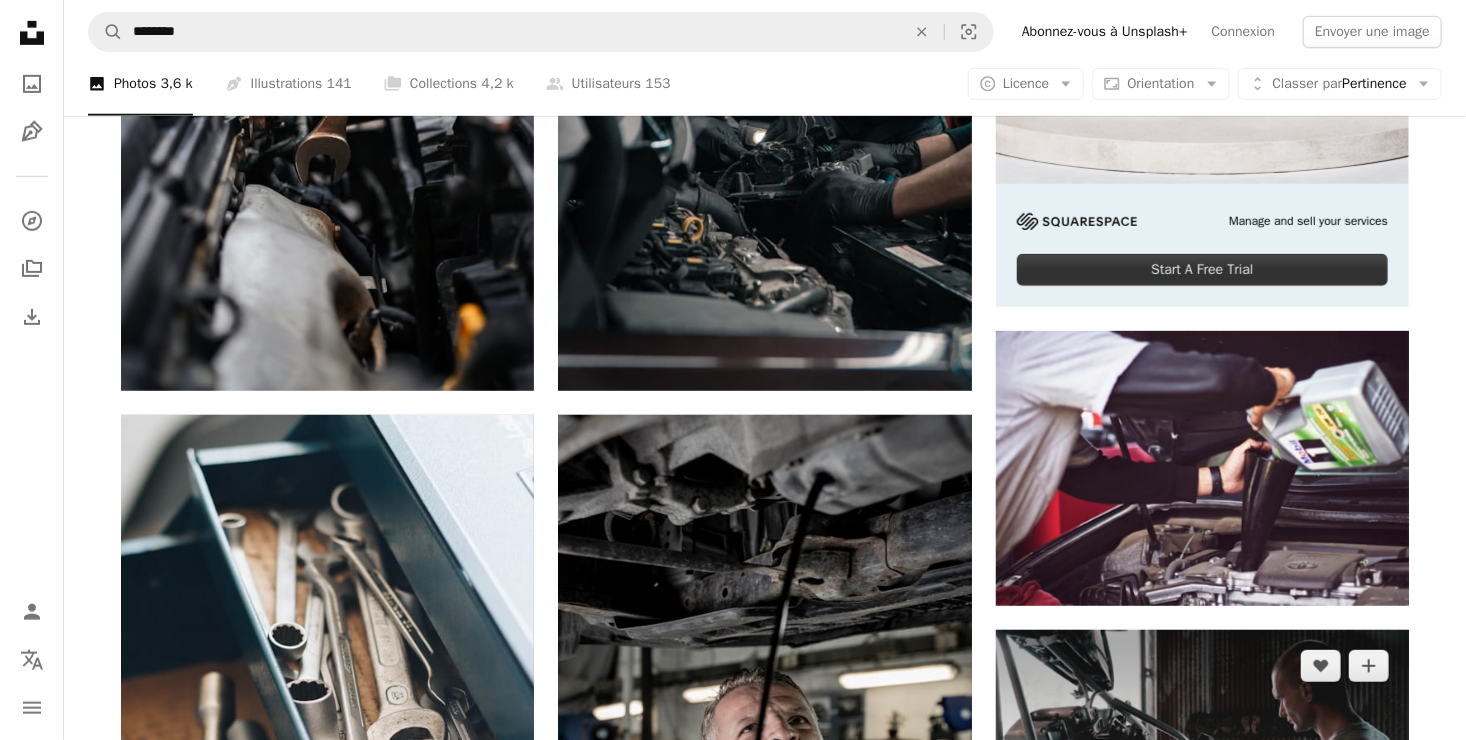 scroll, scrollTop: 426, scrollLeft: 0, axis: vertical 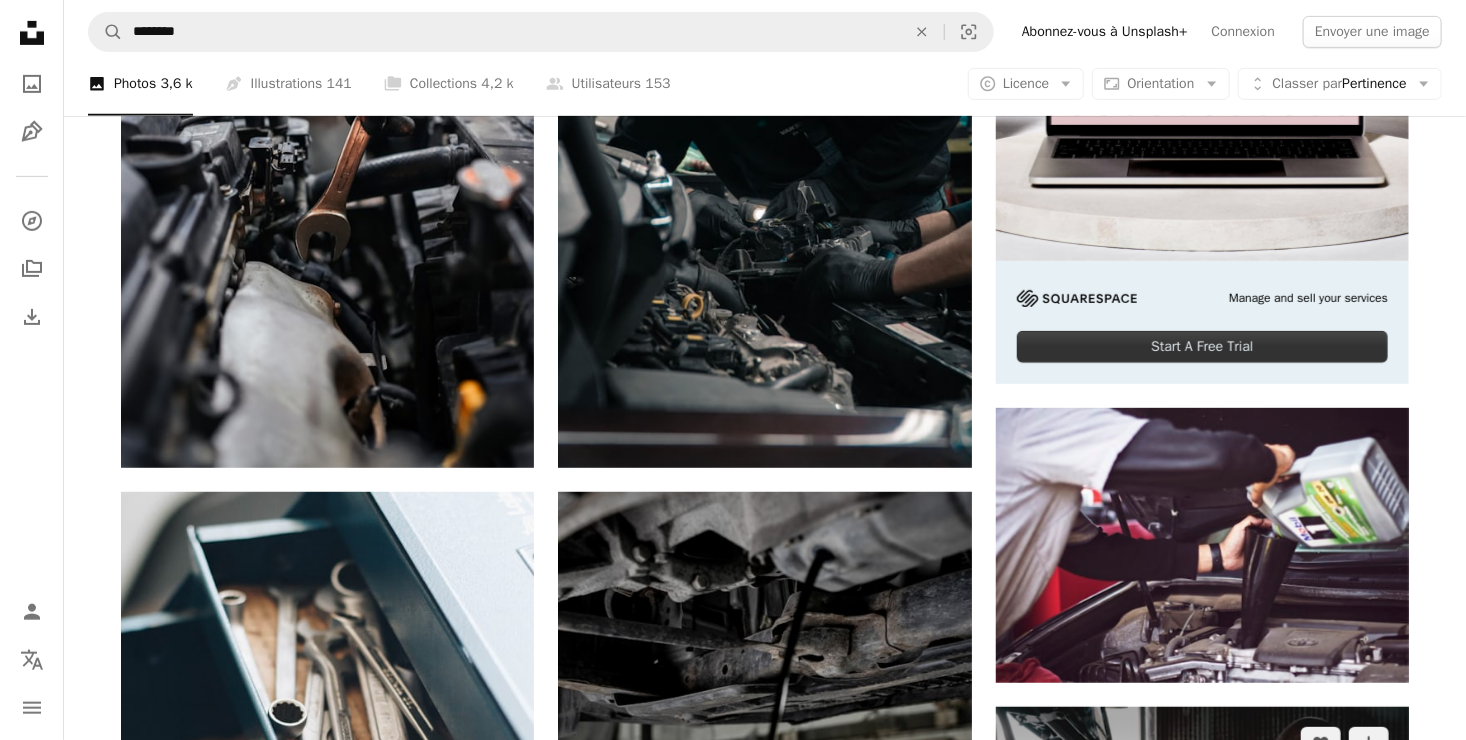 click on "Arrow pointing down" at bounding box center [1369, 981] 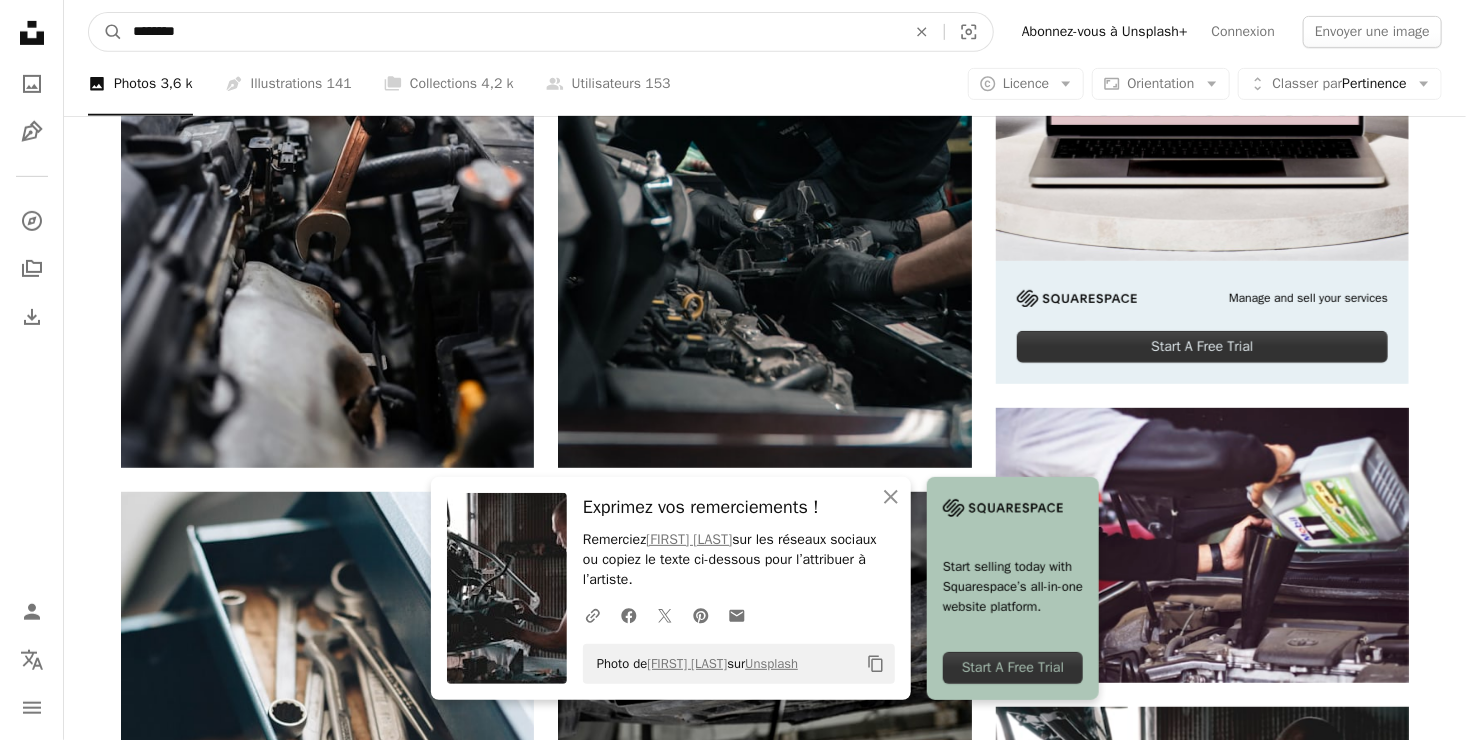 click on "********" at bounding box center [511, 32] 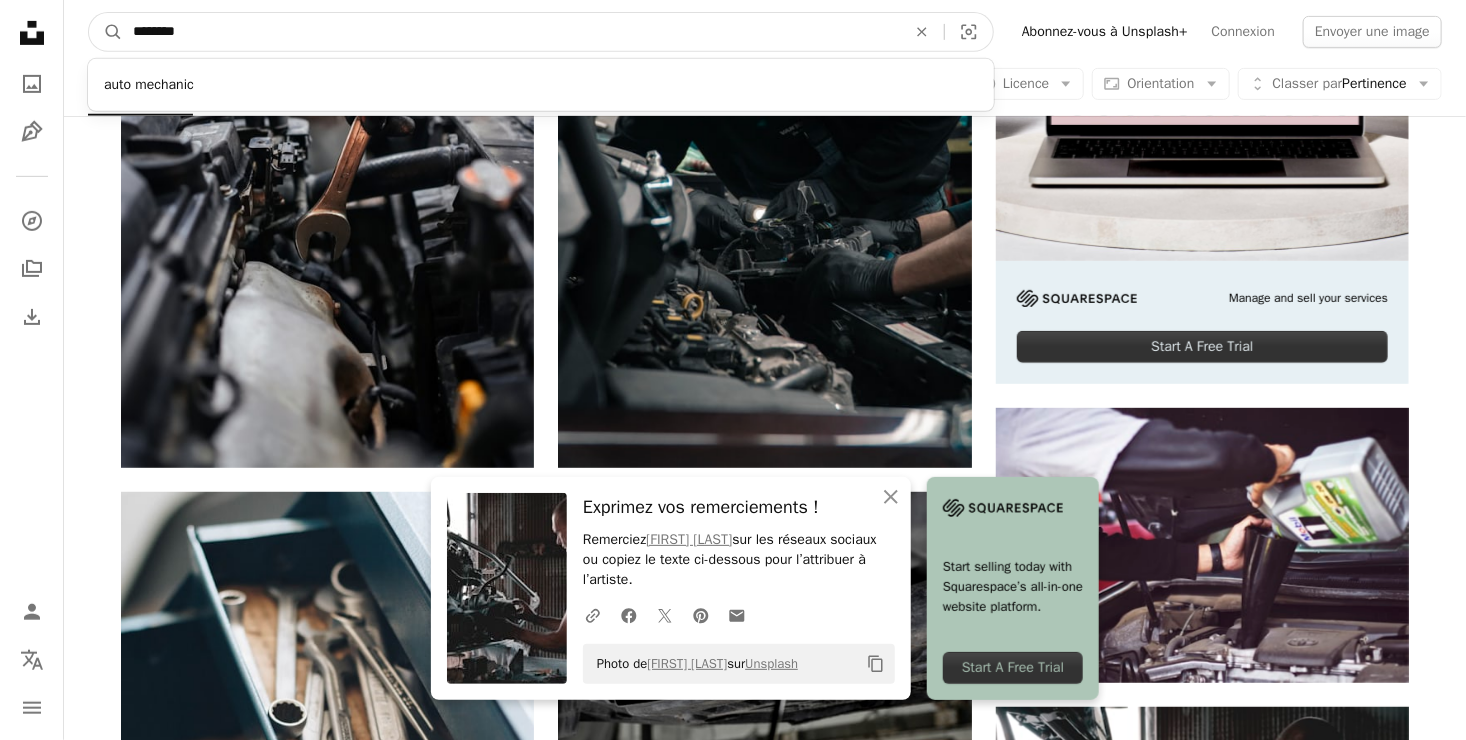 paste 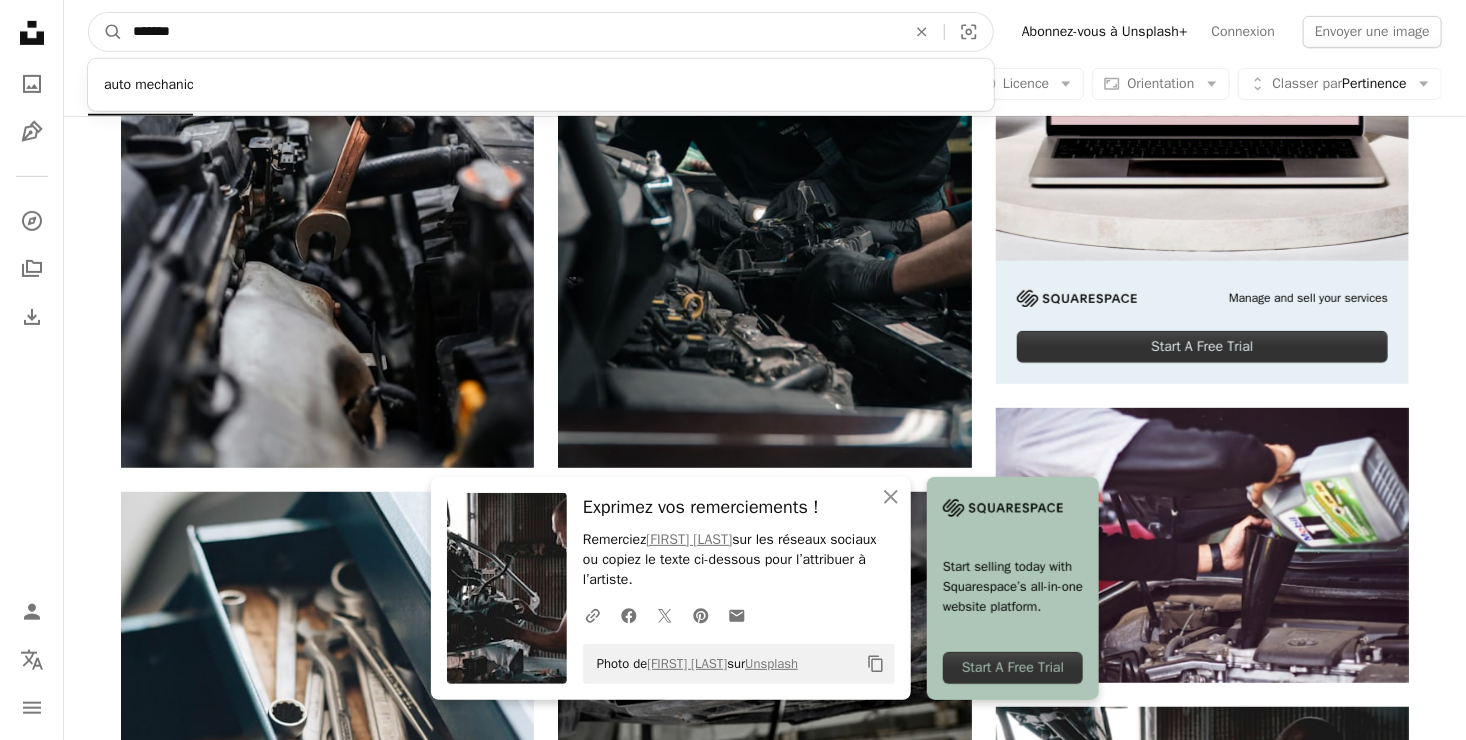 type on "*******" 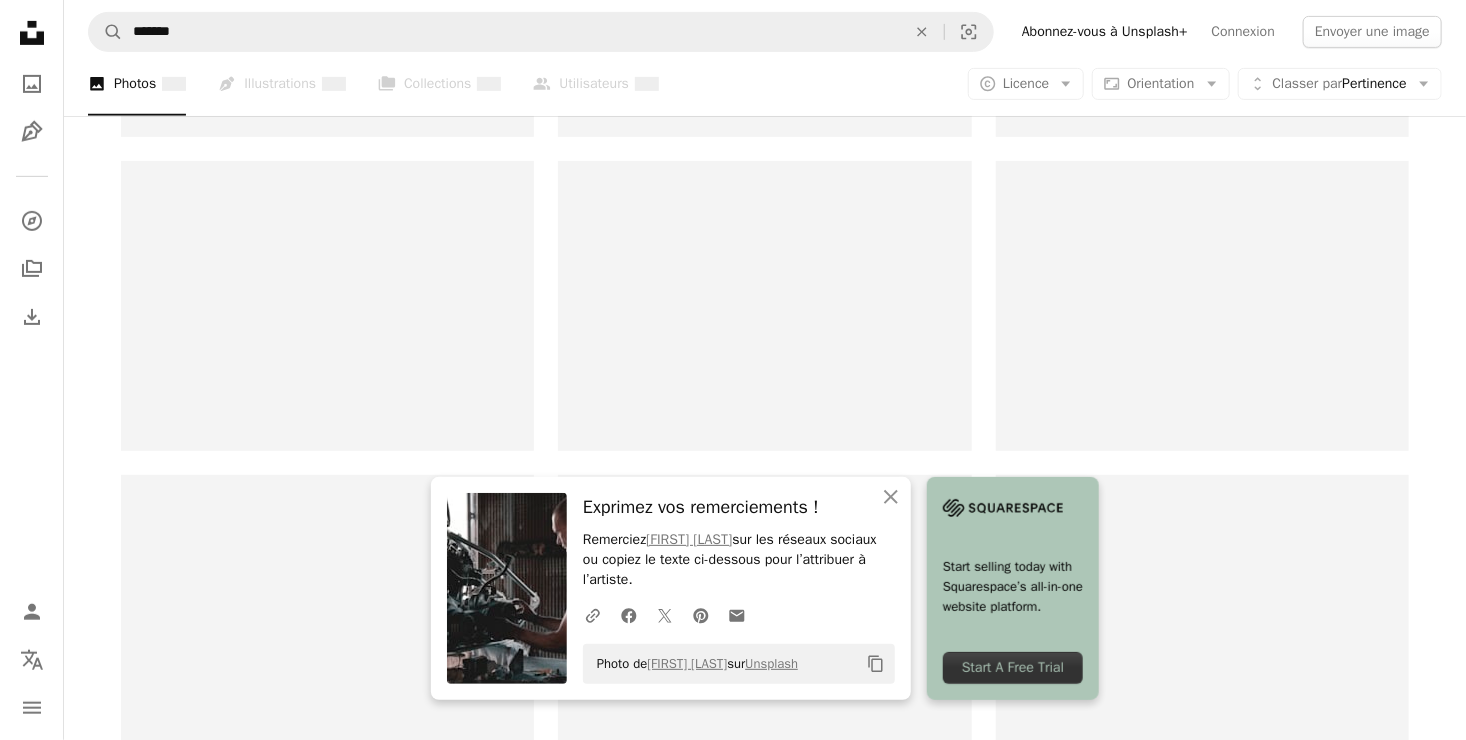 scroll, scrollTop: 0, scrollLeft: 0, axis: both 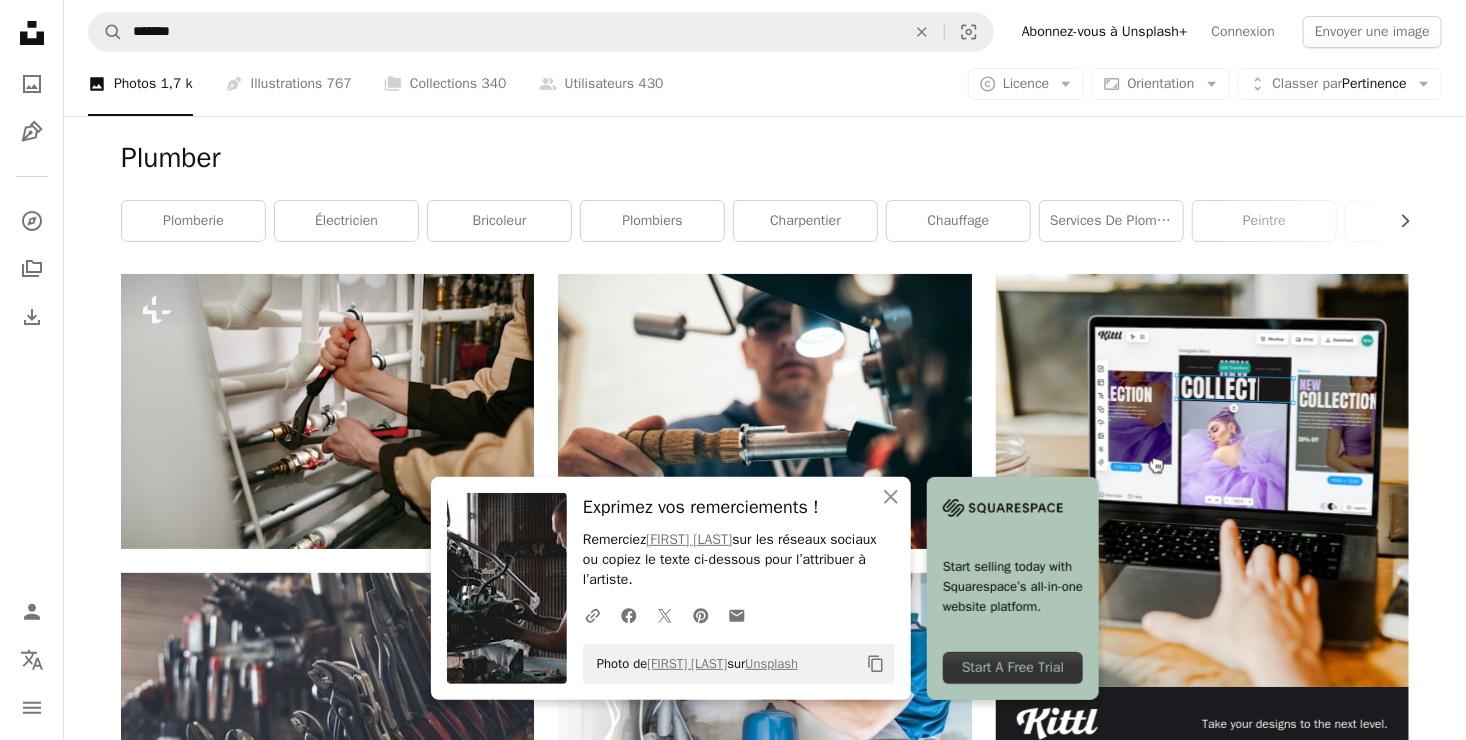 click on "Plus sign for Unsplash+ A heart A plus sign Getty Images Pour  Unsplash+ A lock   Télécharger A heart A plus sign [FIRST] [LAST] Arrow pointing down A heart A plus sign [FIRST] [LAST] Disponible à l’embauche A checkmark inside of a circle Arrow pointing down A heart A plus sign [FIRST] [LAST] Arrow pointing down A heart A plus sign [FIRST] [LAST] Arrow pointing down A heart A plus sign [FIRST] [LAST] Arrow pointing down A heart A plus sign [FIRST] [LAST] Arrow pointing down Plus sign for Unsplash+ A heart A plus sign Getty Images Pour  Unsplash+ A lock   Télécharger A heart A plus sign [FIRST] [LAST] Arrow pointing down A heart A plus sign Unseen Histories Arrow pointing down Plus sign for Unsplash+ A heart A plus sign Getty Images Pour  Unsplash+ A lock   Télécharger A heart A plus sign [FIRST] [LAST] Disponible à l’embauche A checkmark inside of a circle Arrow pointing down Take your designs to the next level. Start a free trial A heart" at bounding box center (765, 1922) 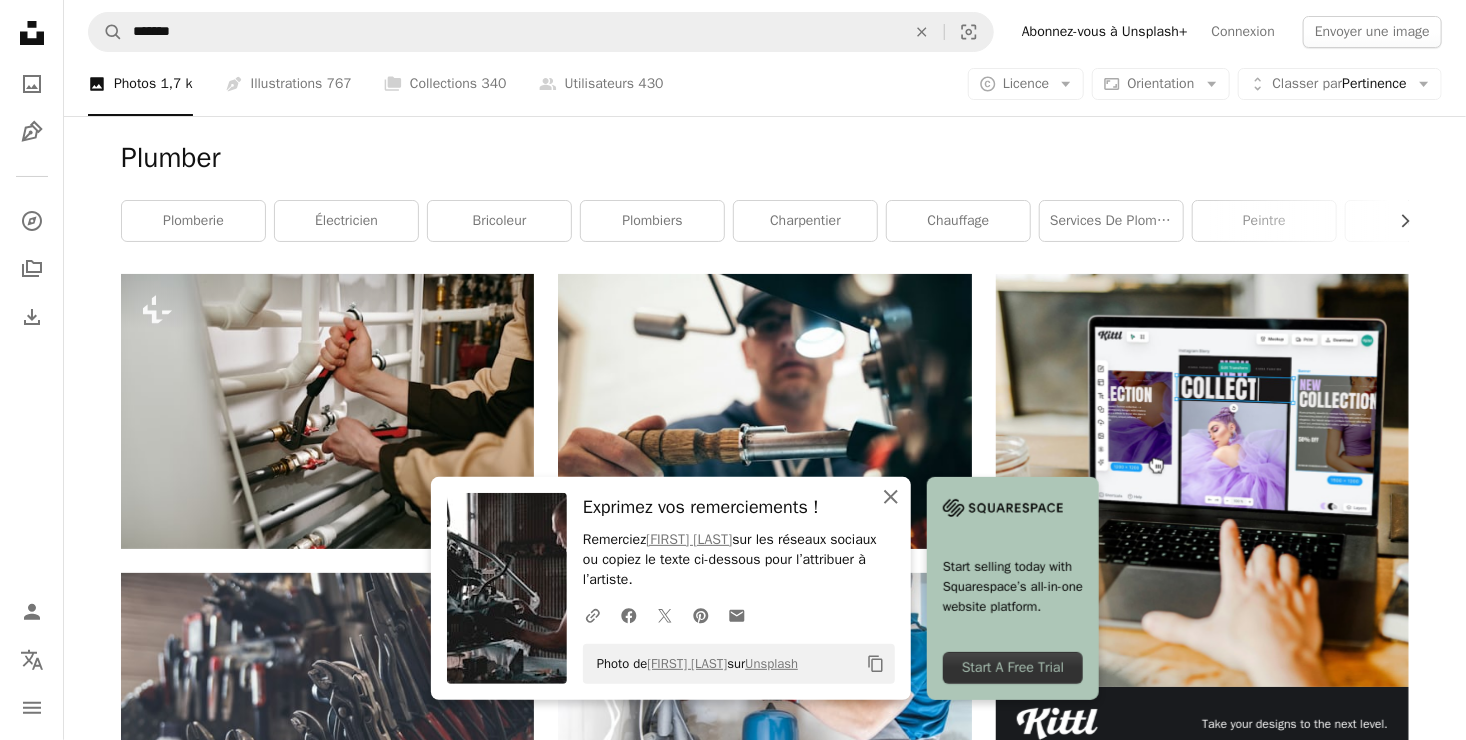 click on "An X shape" 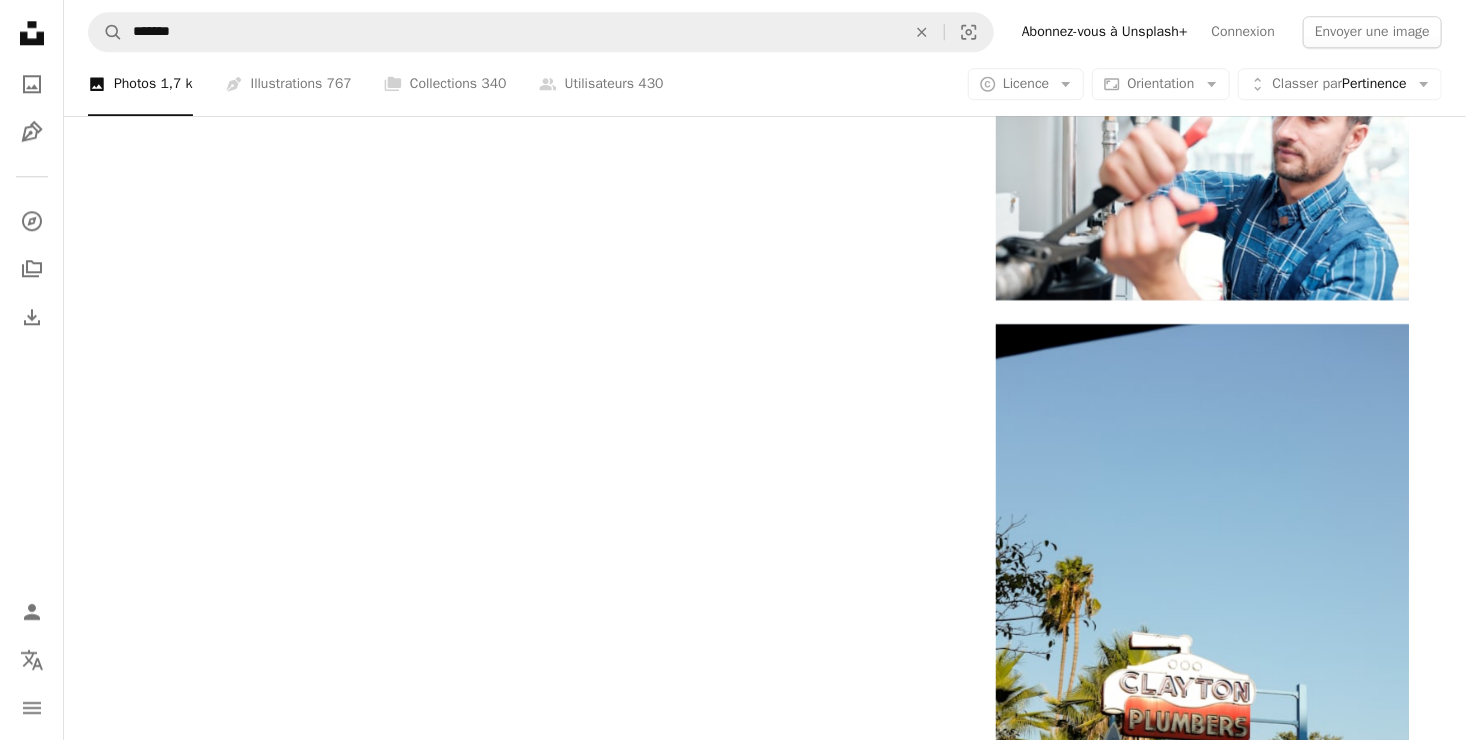 scroll, scrollTop: 2708, scrollLeft: 0, axis: vertical 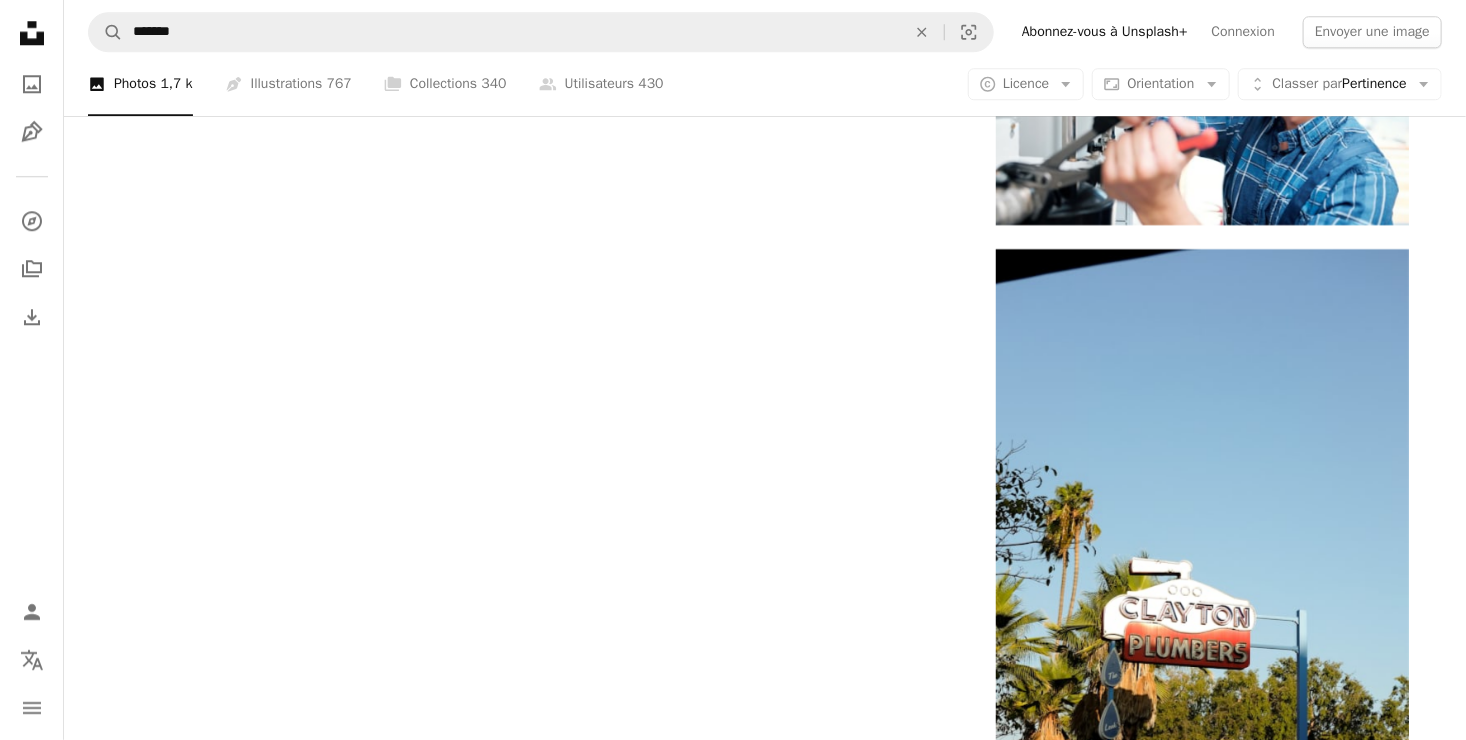 click on "Plus de résultats" at bounding box center (765, 1515) 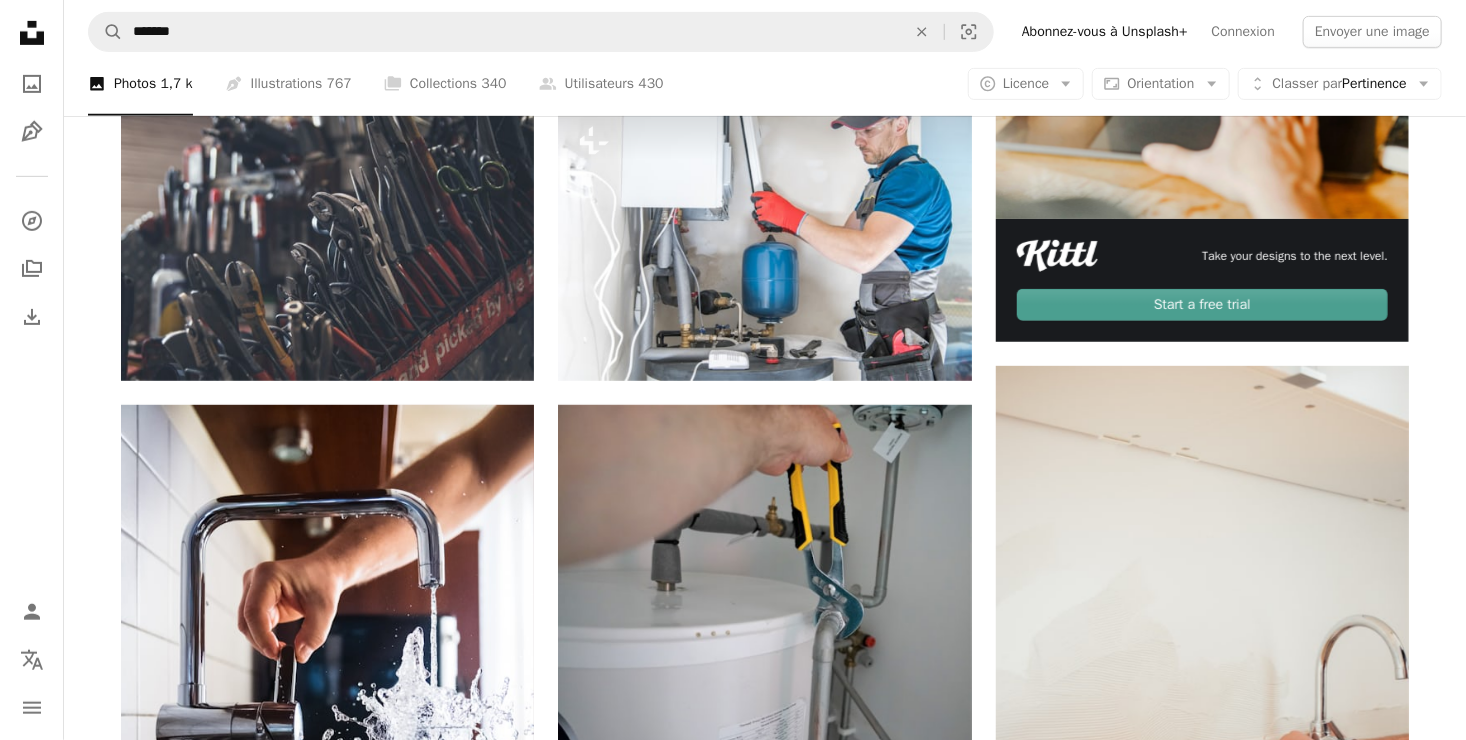 scroll, scrollTop: 0, scrollLeft: 0, axis: both 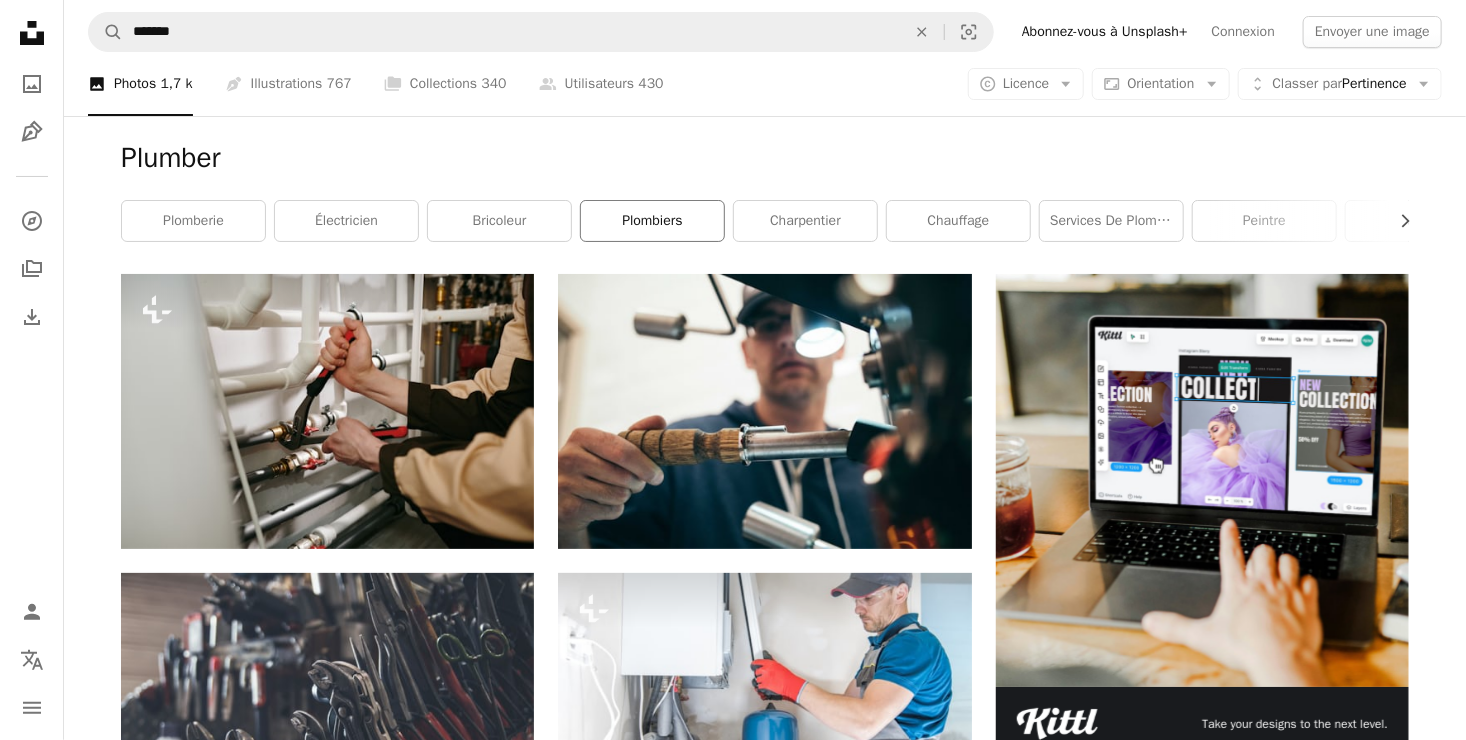 click on "Plombiers" at bounding box center [652, 221] 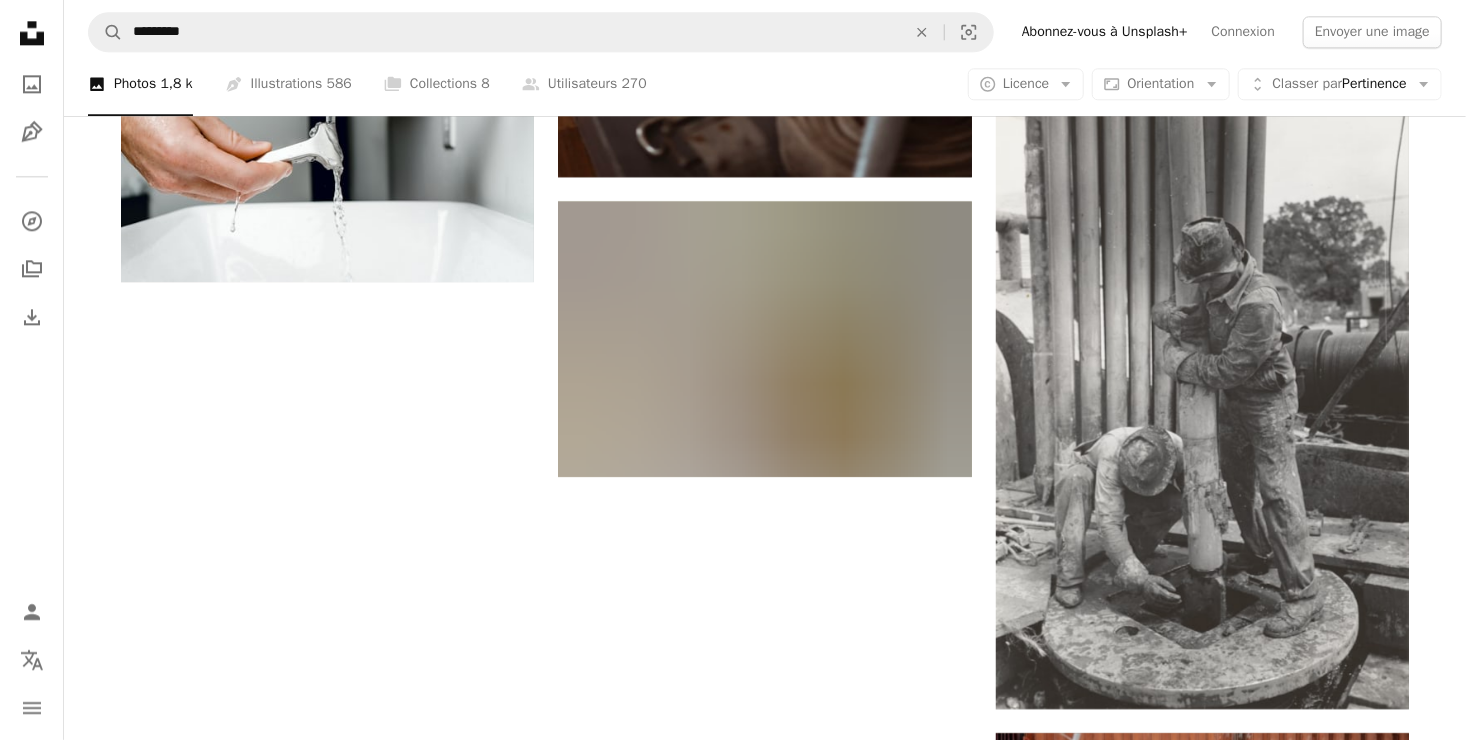 scroll, scrollTop: 2451, scrollLeft: 0, axis: vertical 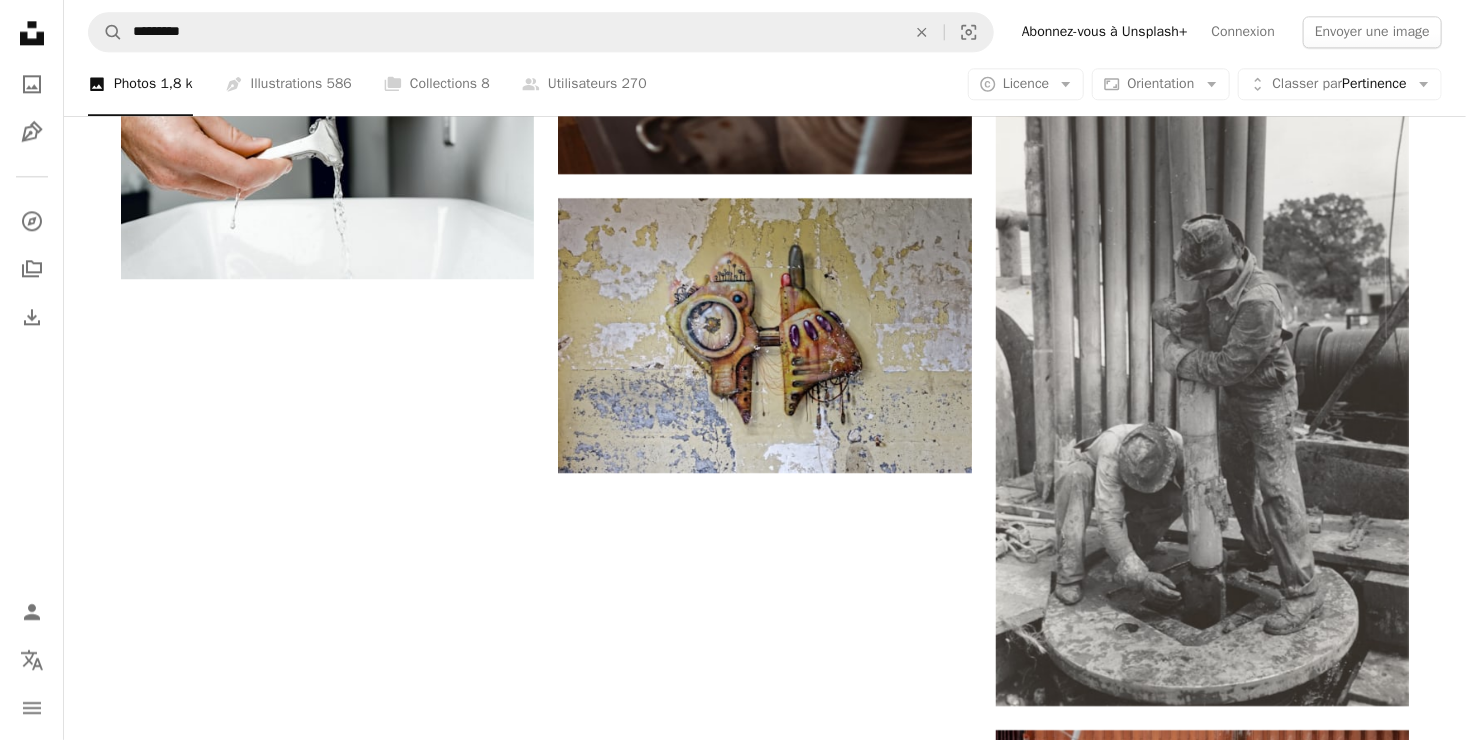 click on "Plus de résultats" at bounding box center (765, 1659) 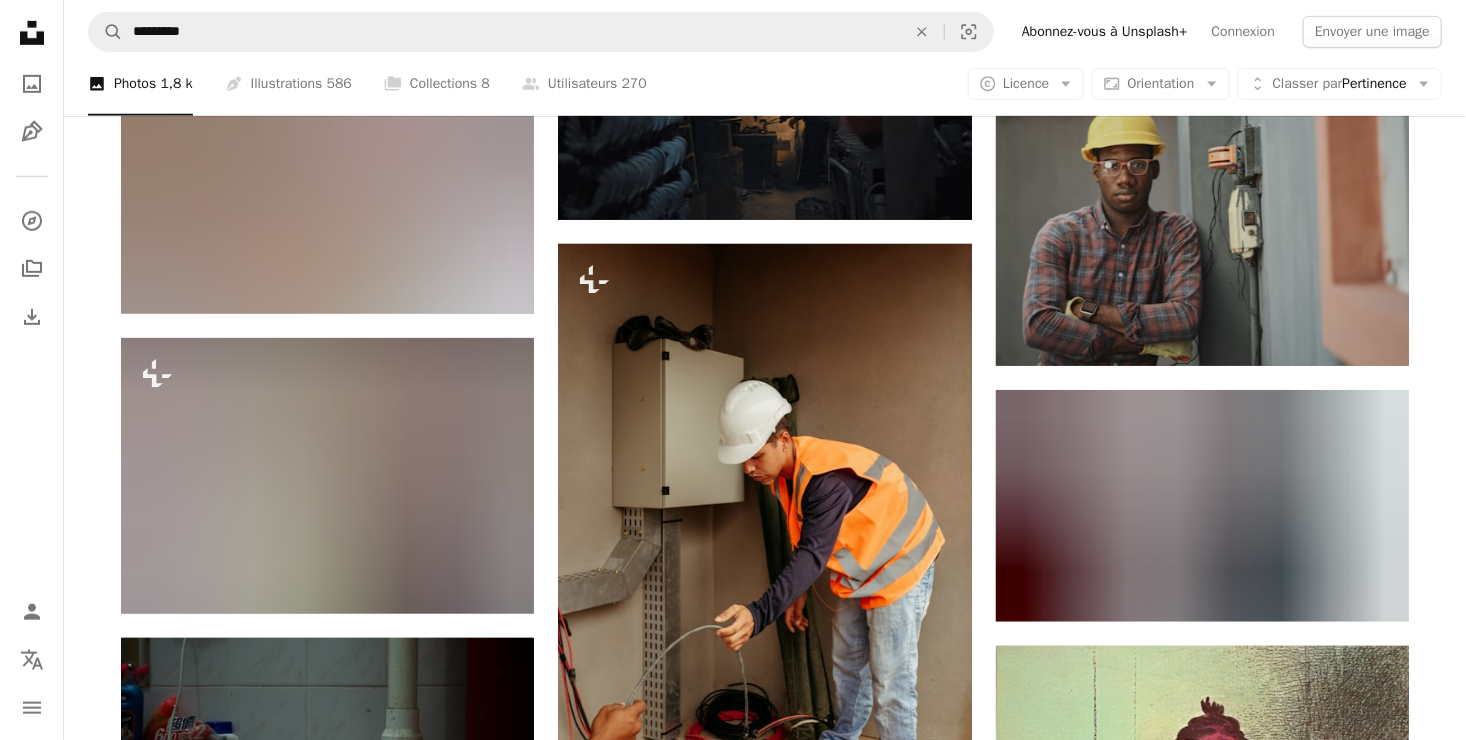 scroll, scrollTop: 33558, scrollLeft: 0, axis: vertical 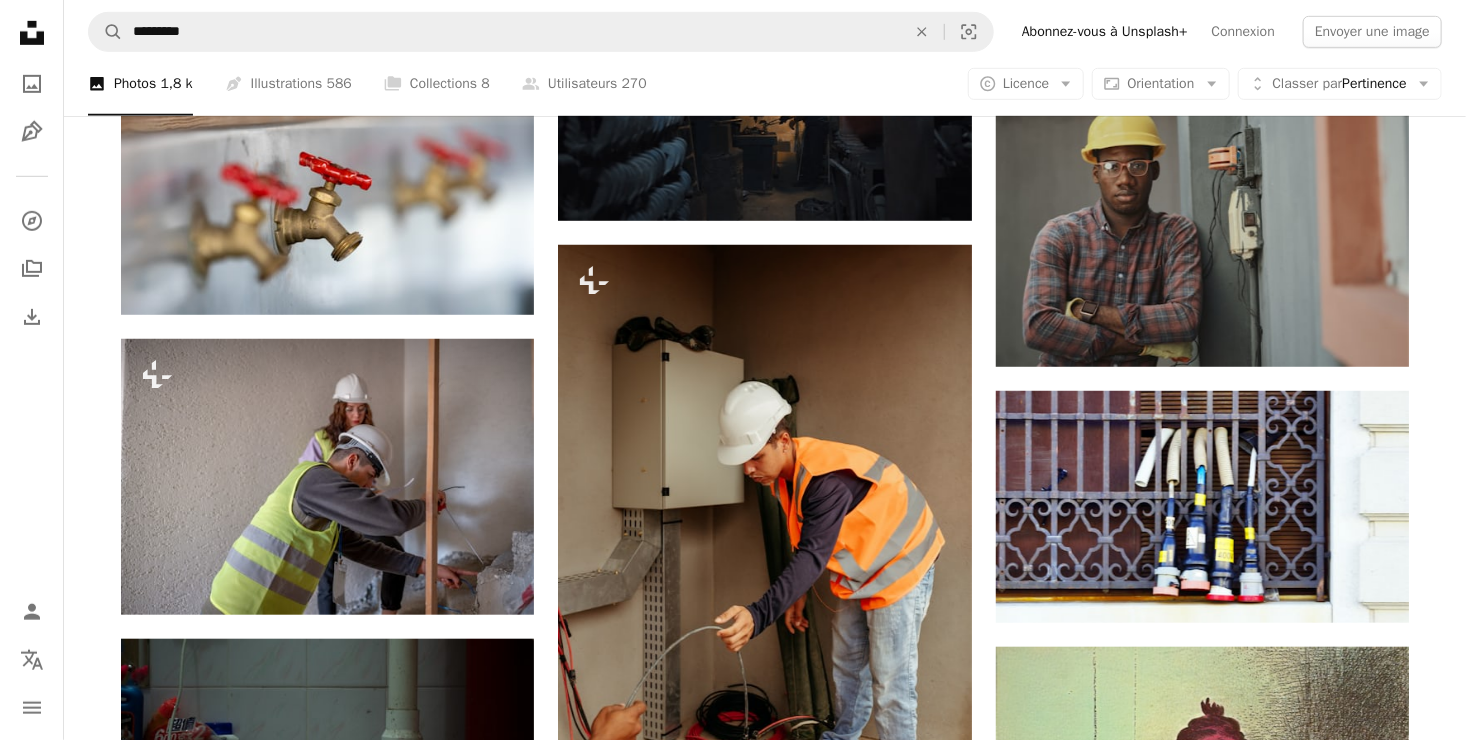 click on "Plus sign for Unsplash+ A heart A plus sign Getty Images Pour  Unsplash+ A lock   Télécharger A heart A plus sign [FIRST] [LAST] Arrow pointing down A heart A plus sign [FIRST] [LAST] Arrow pointing down A heart A plus sign [FIRST] [LAST] Disponible à l’embauche A checkmark inside of a circle Arrow pointing down Plus sign for Unsplash+ A heart A plus sign Getty Images Pour  Unsplash+ A lock   Télécharger A heart A plus sign Supply Arrow pointing down Plus sign for Unsplash+ A heart A plus sign Getty Images Pour  Unsplash+ A lock   Télécharger A heart A plus sign [FIRST] [LAST] Arrow pointing down A heart A plus sign [FIRST] [LAST] Arrow pointing down Plus sign for Unsplash+ A heart A plus sign Getty Images Pour  Unsplash+ A lock   Télécharger –– ––– –––  –– ––– –  ––– –––  ––––  –   – –– –––  – – ––– –– –– –––– –– Squarespace: get customers and grow Get Started A heart A plus sign [FIRST] [LAST] Arrow pointing down Pour" at bounding box center [765, -14036] 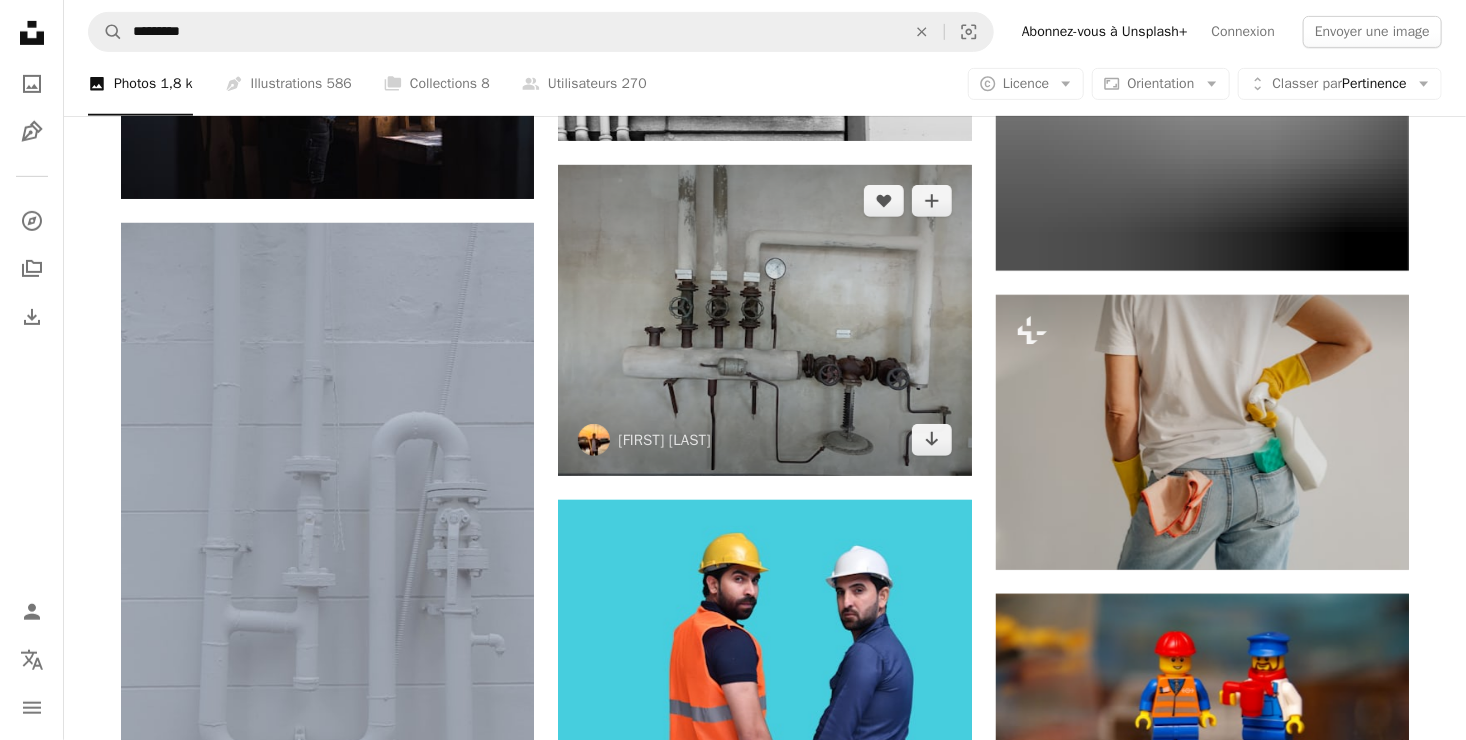 scroll, scrollTop: 29752, scrollLeft: 0, axis: vertical 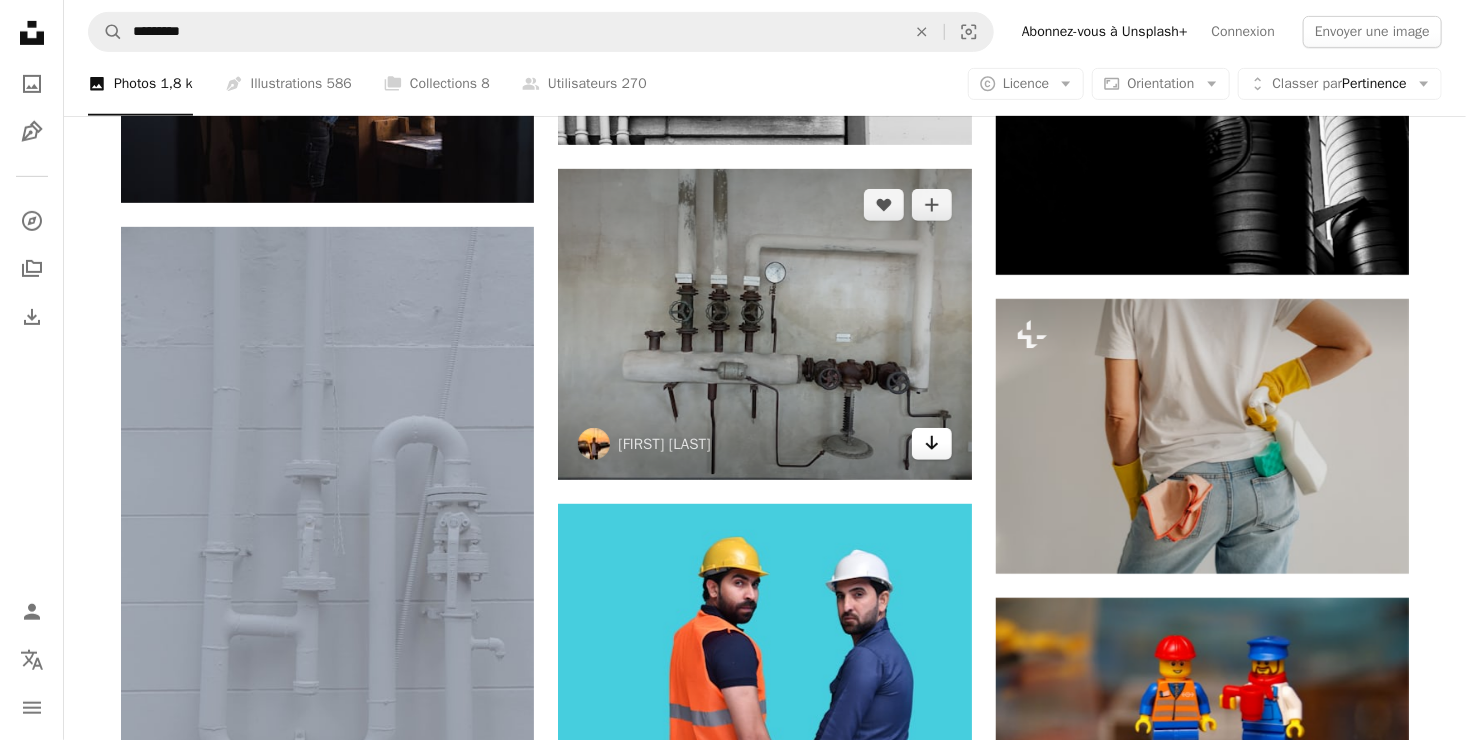 click on "Arrow pointing down" at bounding box center [932, 444] 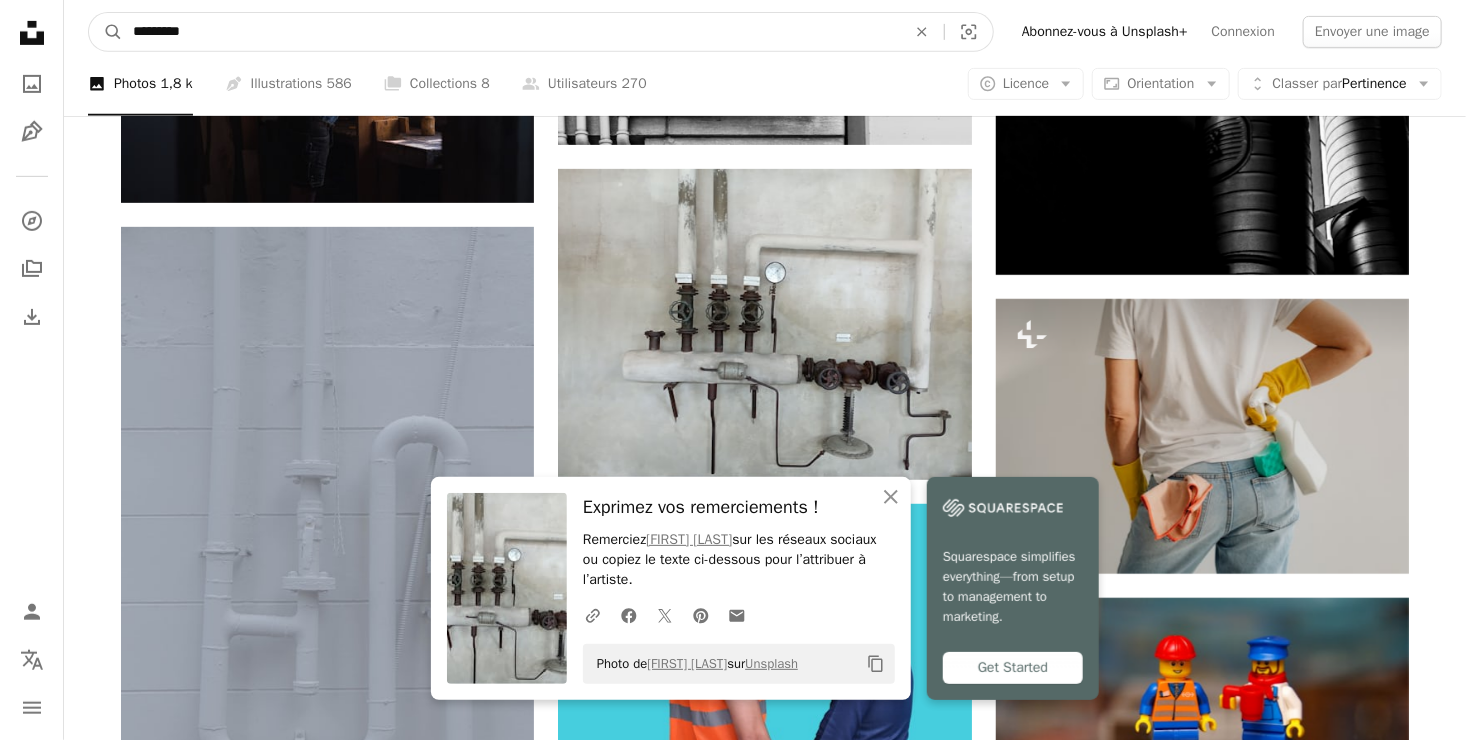 click on "*********" at bounding box center [511, 32] 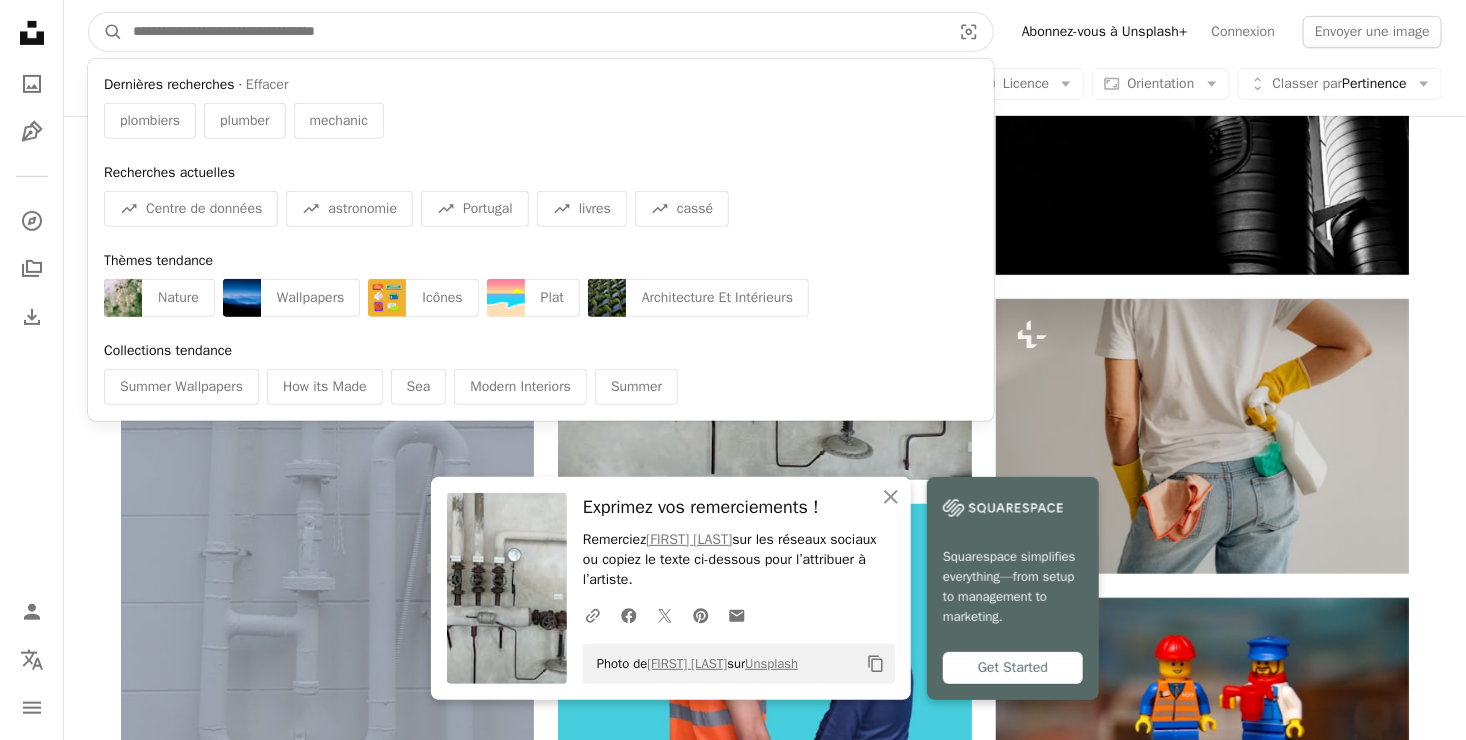 paste on "**********" 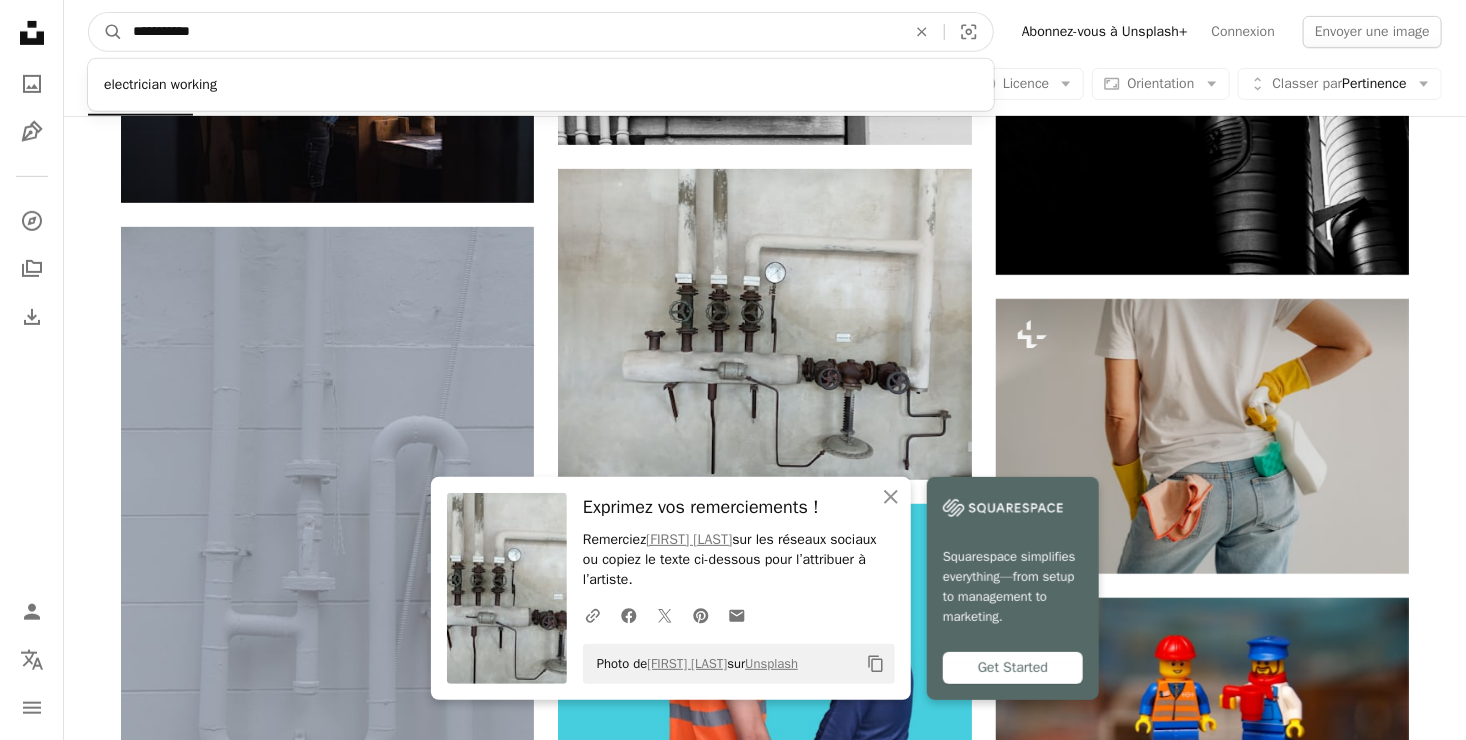 type on "**********" 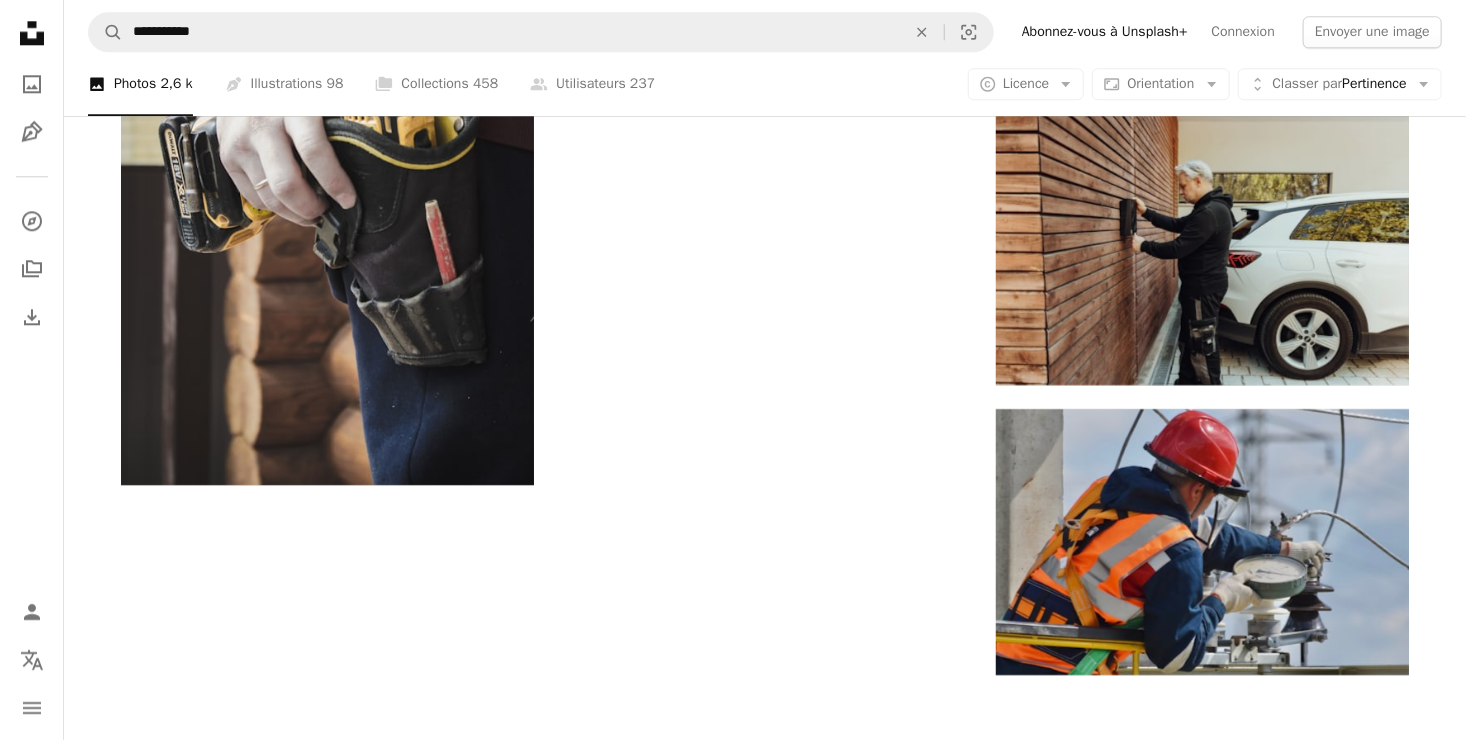 scroll, scrollTop: 2609, scrollLeft: 0, axis: vertical 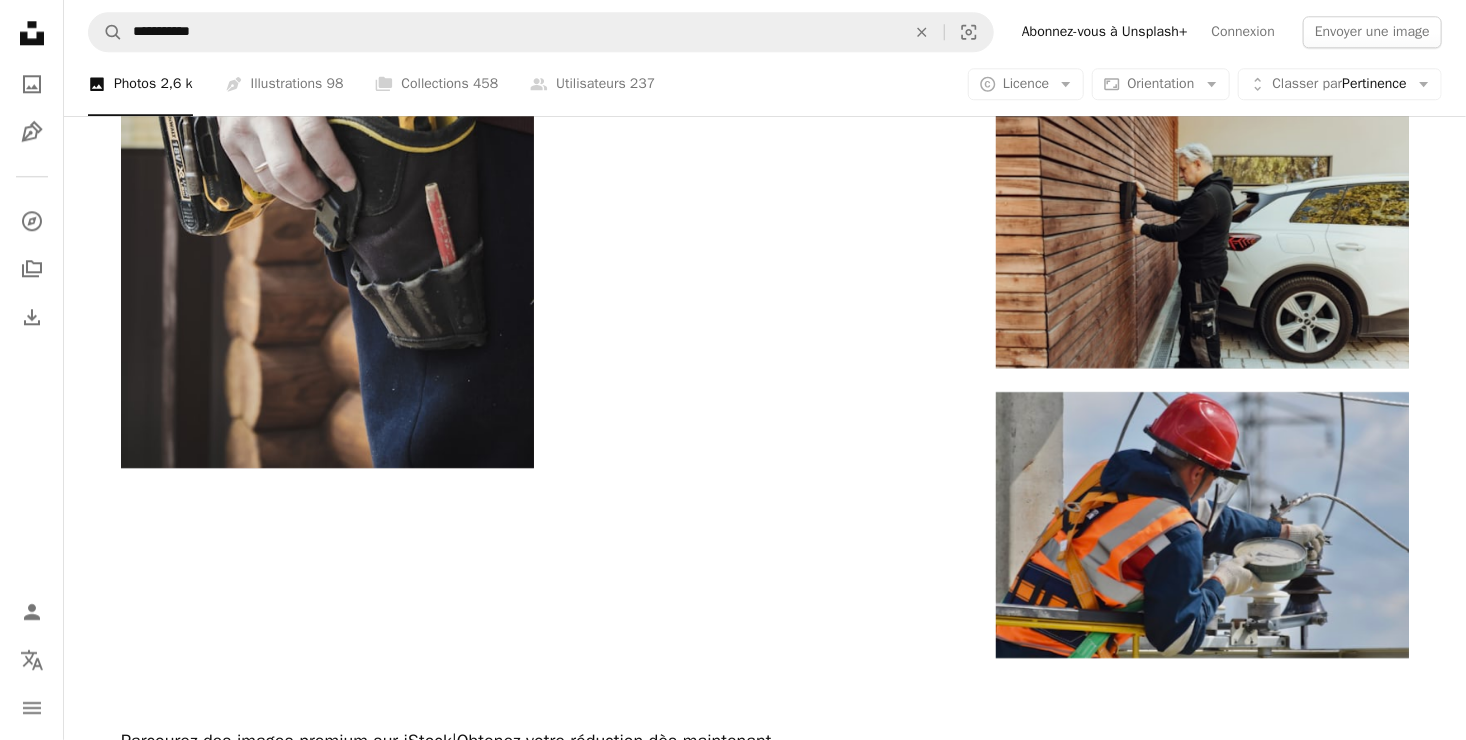 click on "Plus de résultats" at bounding box center [765, 1311] 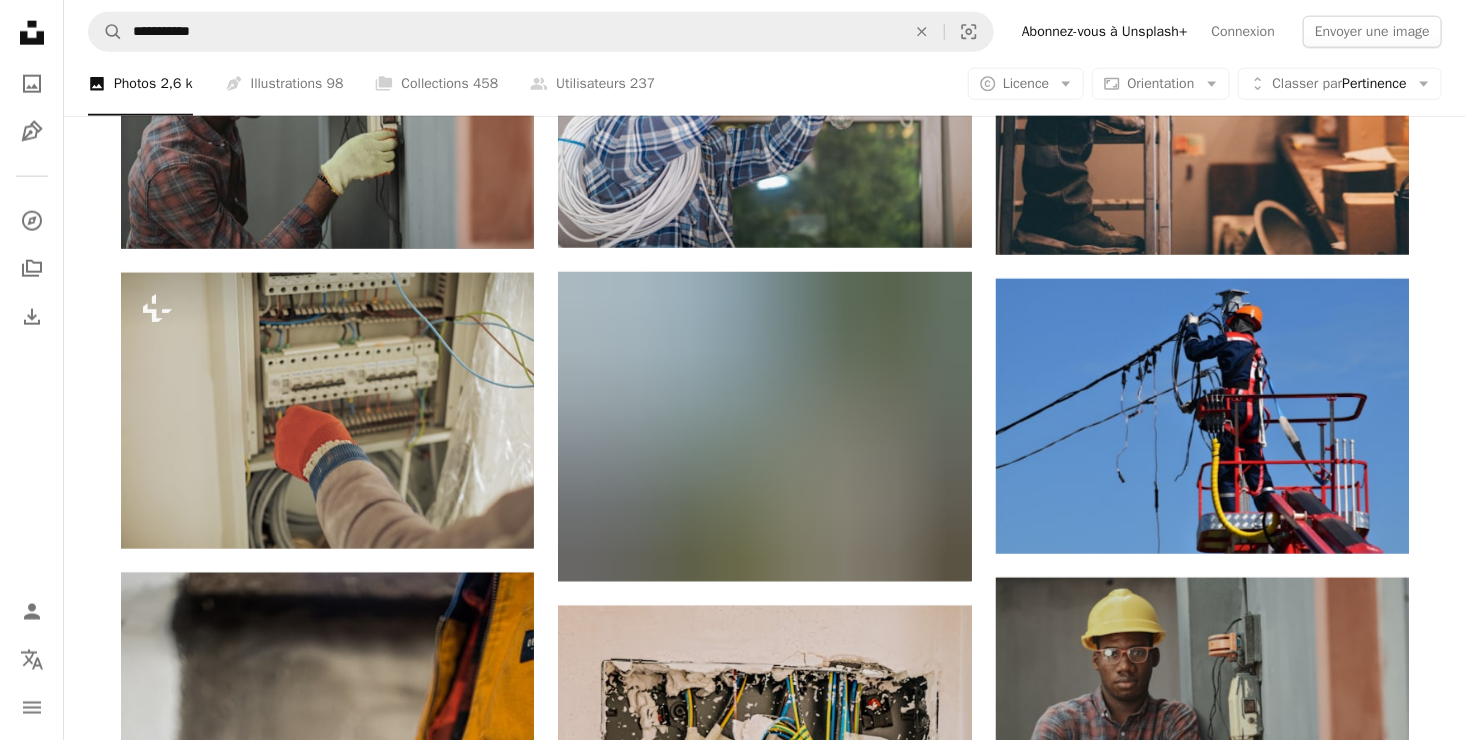scroll, scrollTop: 1180, scrollLeft: 0, axis: vertical 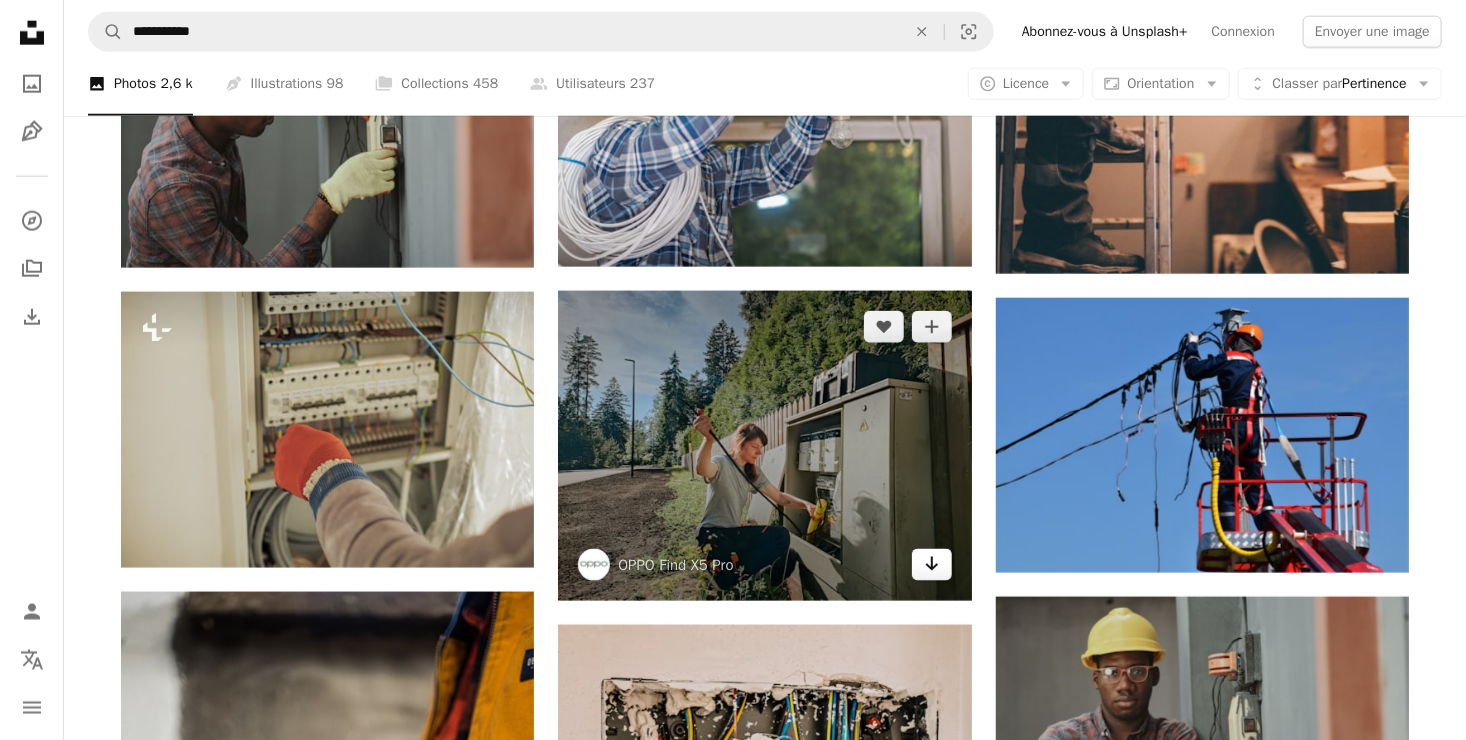 click on "Arrow pointing down" 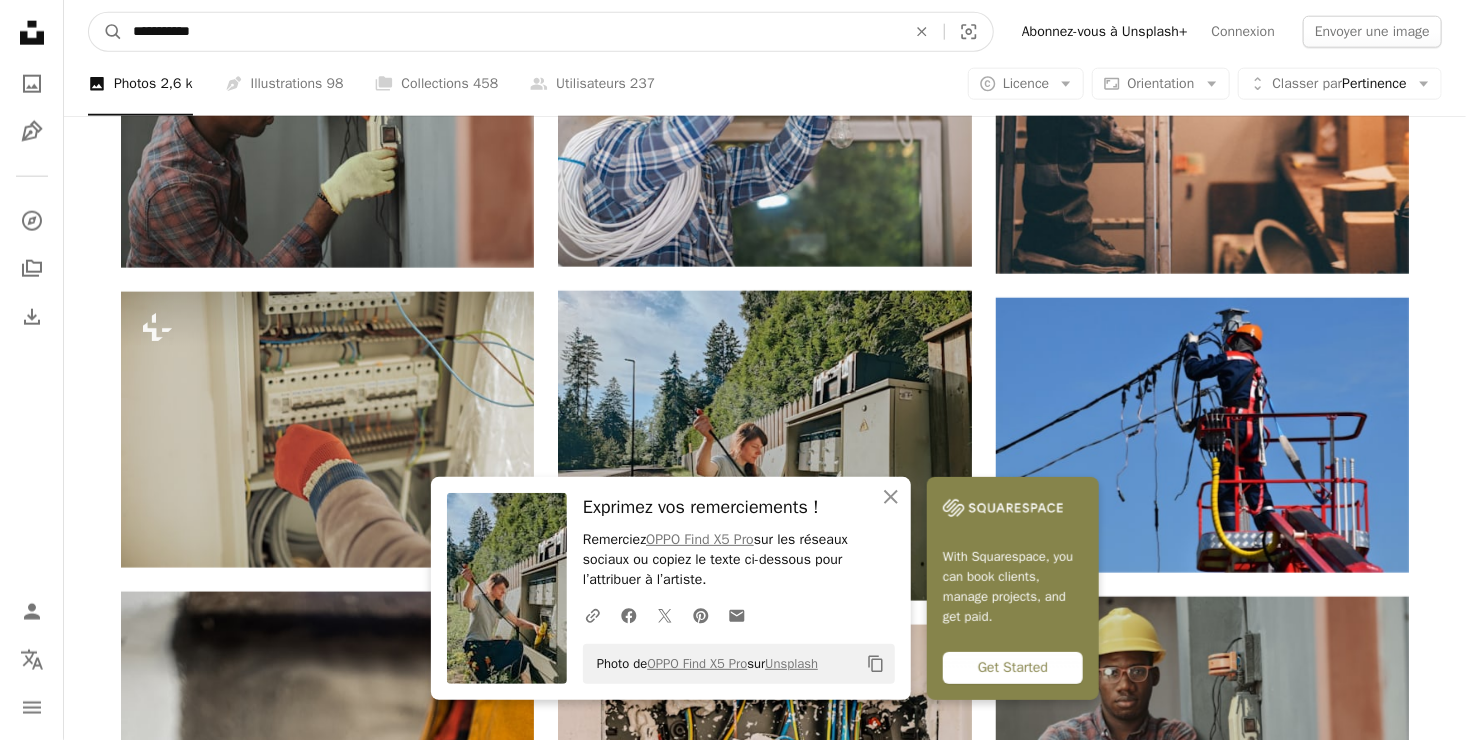 click on "**********" at bounding box center (511, 32) 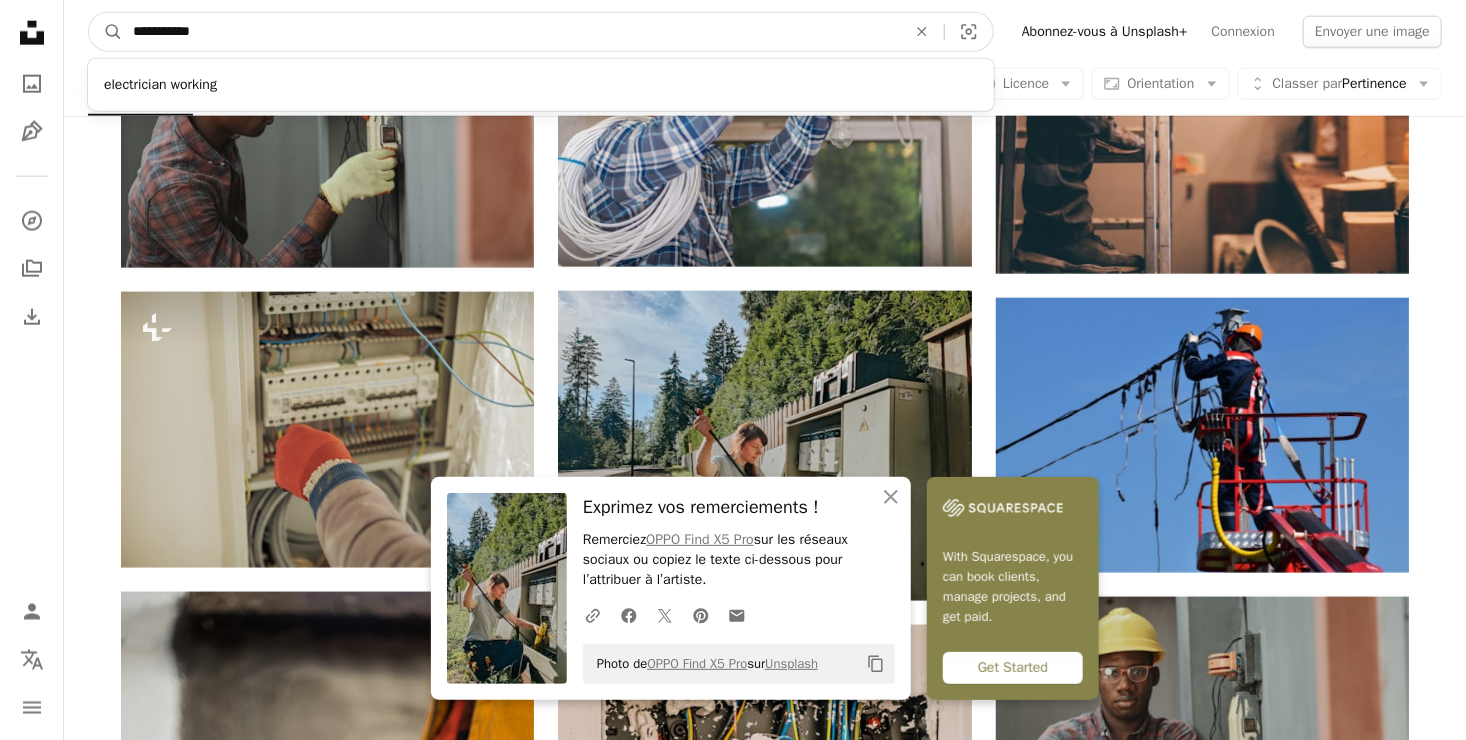 click on "**********" at bounding box center [511, 32] 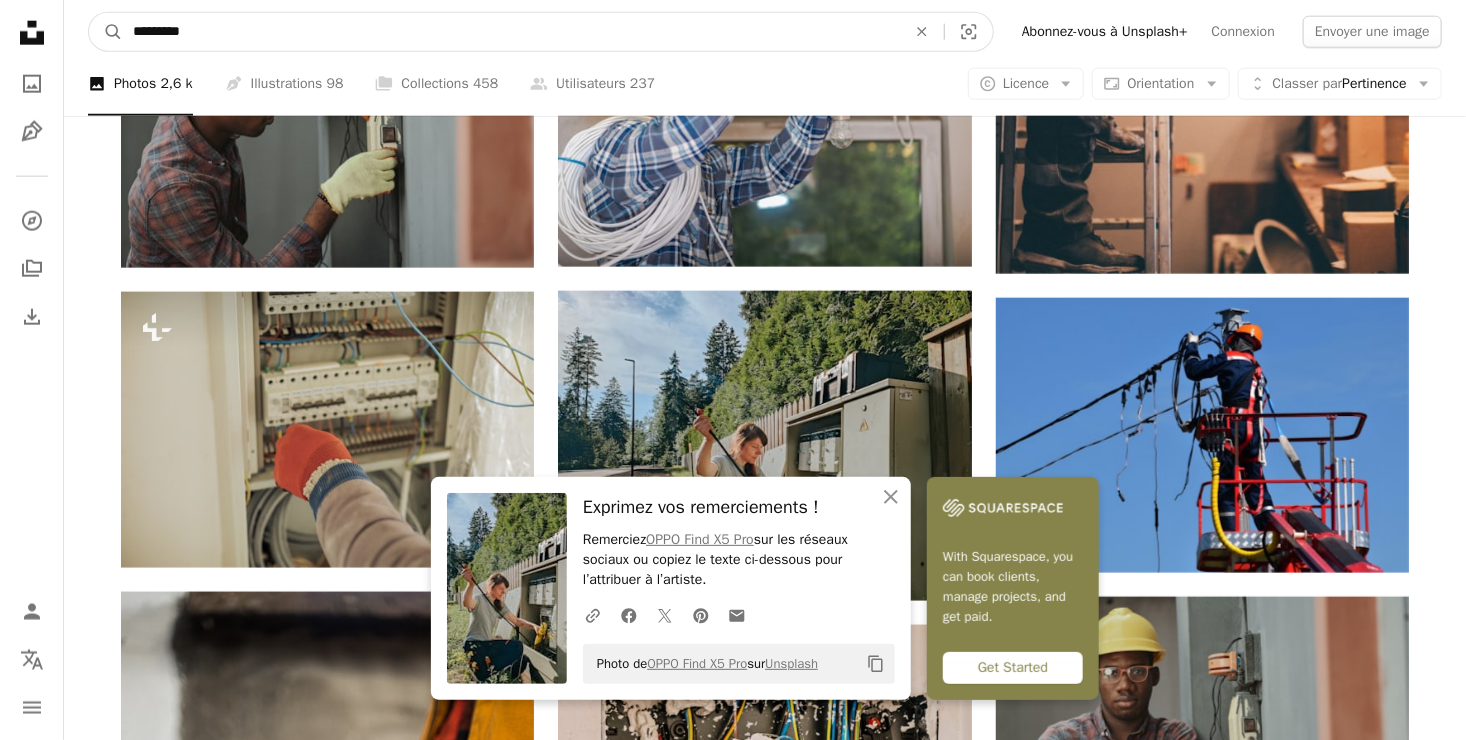 type on "*********" 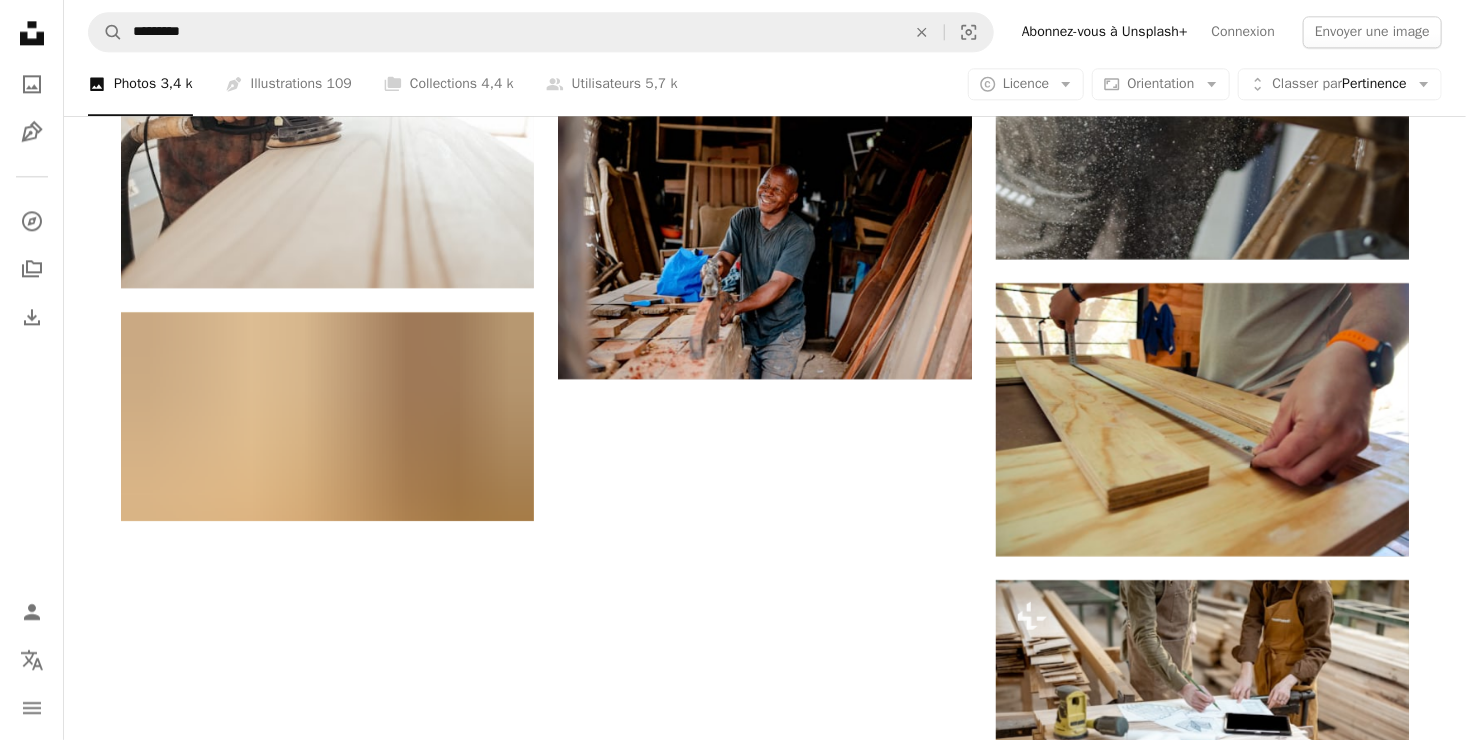 scroll, scrollTop: 2502, scrollLeft: 0, axis: vertical 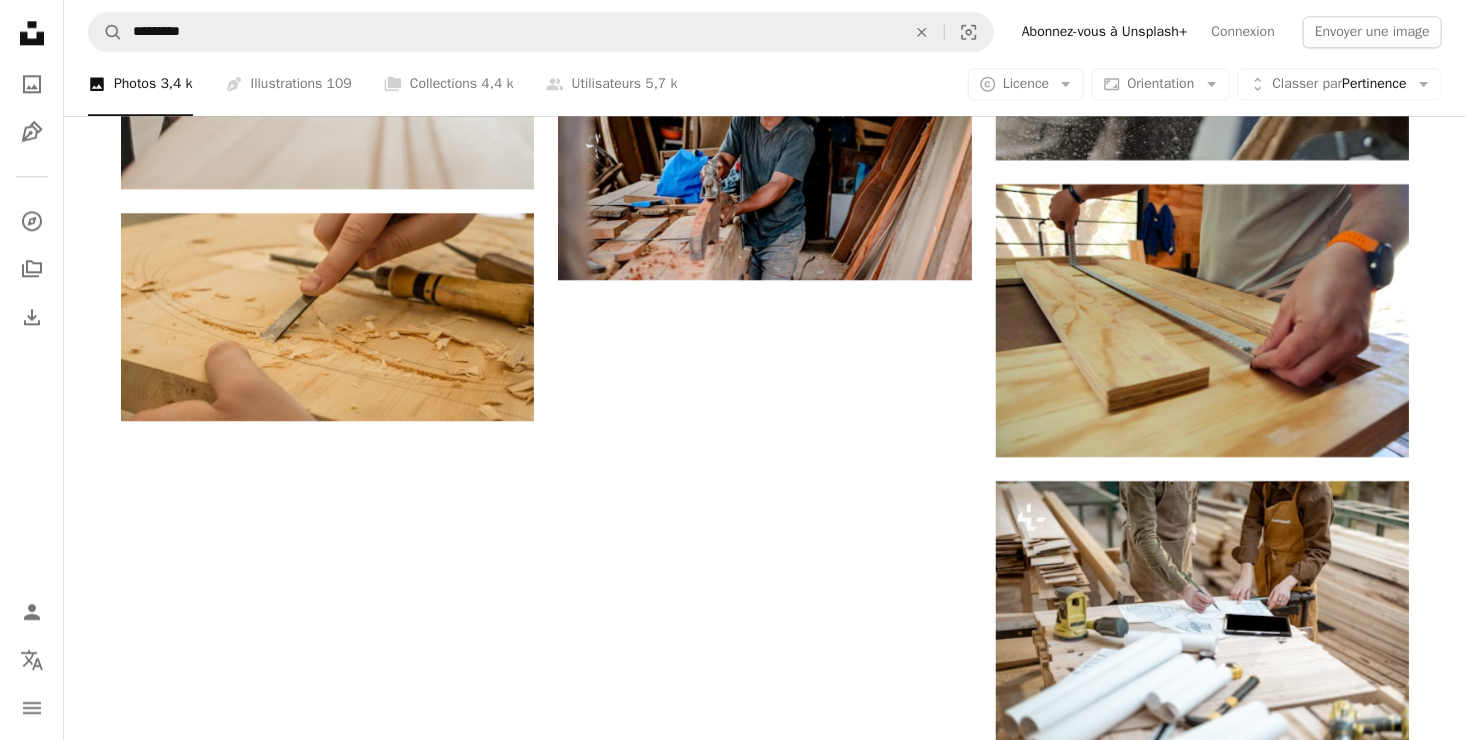 click on "Plus de résultats" at bounding box center (765, 1709) 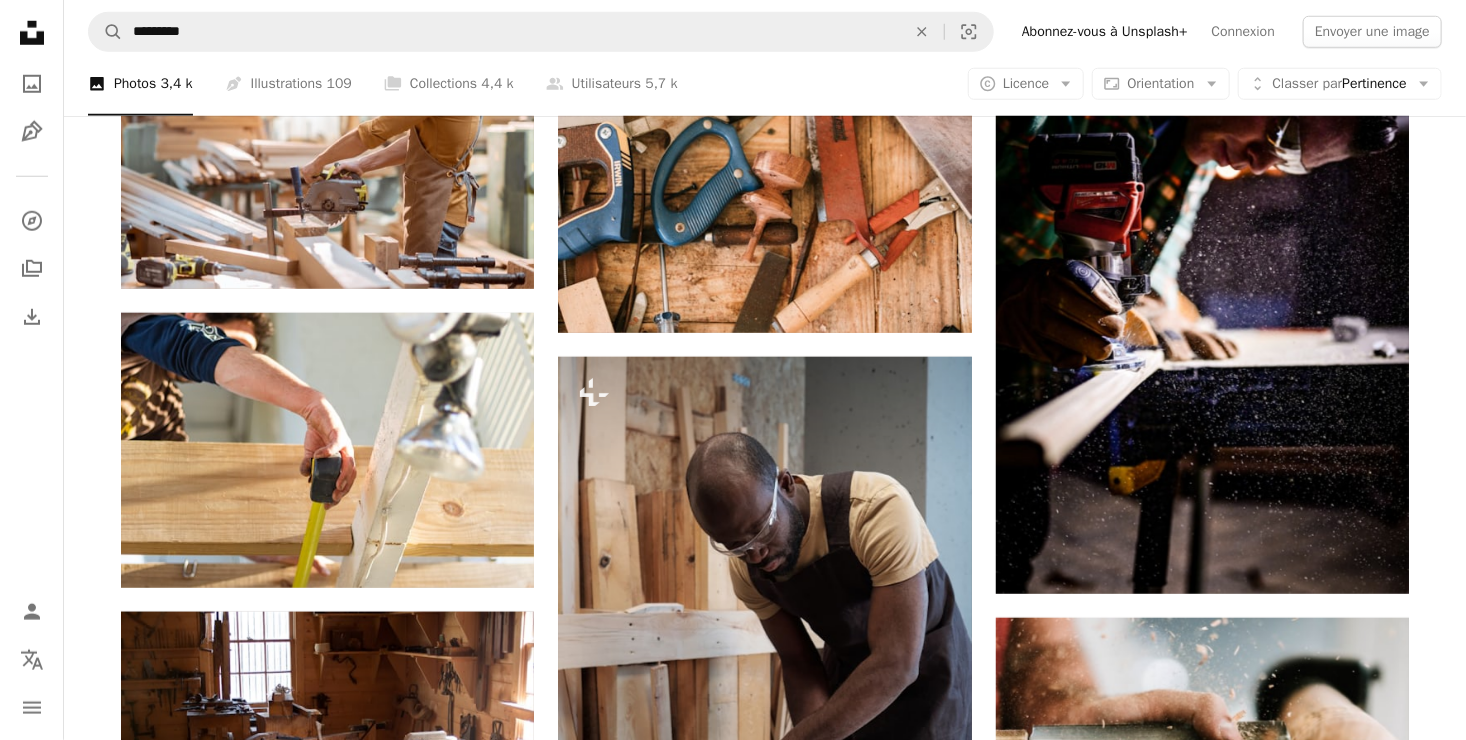 scroll, scrollTop: 864, scrollLeft: 0, axis: vertical 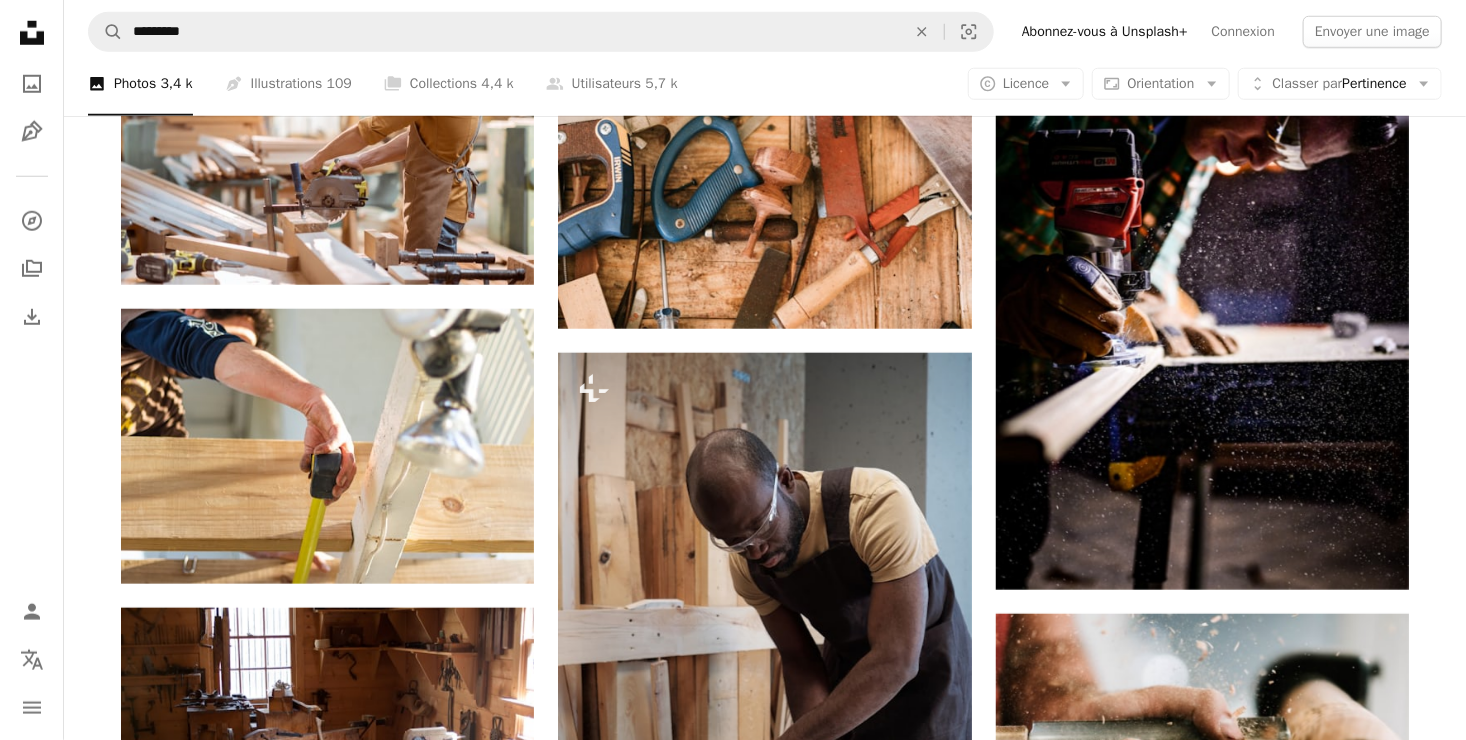click on "Plus sign for Unsplash+ A heart A plus sign Getty Images Pour  Unsplash+ A lock   Télécharger A heart A plus sign [FIRST] [LAST] Disponible à l’embauche A checkmark inside of a circle Arrow pointing down Plus sign for Unsplash+ A heart A plus sign Getty Images Pour  Unsplash+ A lock   Télécharger A heart A plus sign [FIRST] [LAST] Disponible à l’embauche A checkmark inside of a circle Arrow pointing down A heart A plus sign [FIRST] [LAST] Arrow pointing down Plus sign for Unsplash+ A heart A plus sign Getty Images Pour  Unsplash+ A lock   Télécharger A heart A plus sign [FIRST] [LAST] Disponible à l’embauche A checkmark inside of a circle Arrow pointing down A heart A plus sign [FIRST] [LAST] Arrow pointing down A heart A plus sign [FIRST] [LAST] Arrow pointing down Plus sign for Unsplash+ A heart A plus sign Getty Images Pour  Unsplash+ A lock   Télécharger The best in on-brand content creation Learn More A heart A plus sign [FIRST] [LAST] Arrow pointing down A heart A plus sign [FIRST] [LAST]" at bounding box center (765, 3956) 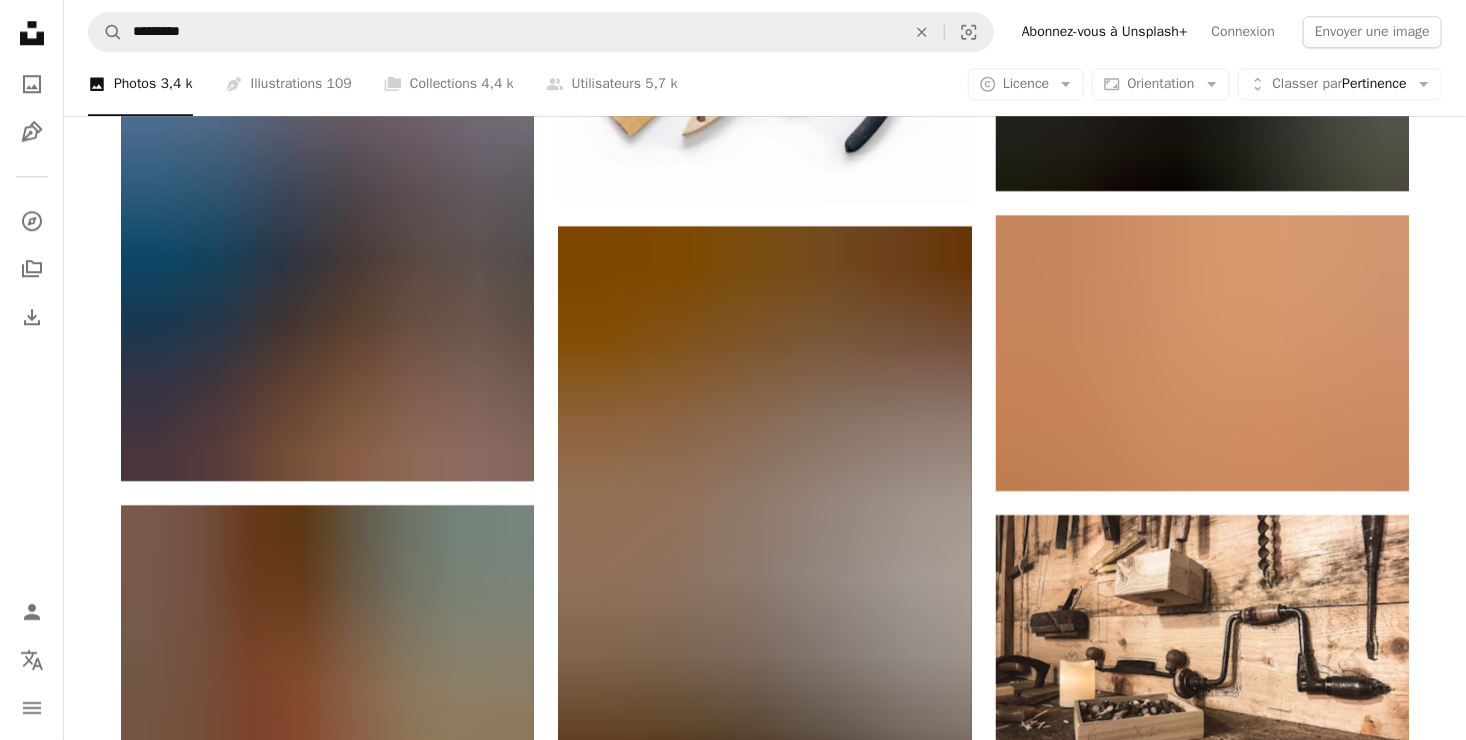 scroll, scrollTop: 13749, scrollLeft: 0, axis: vertical 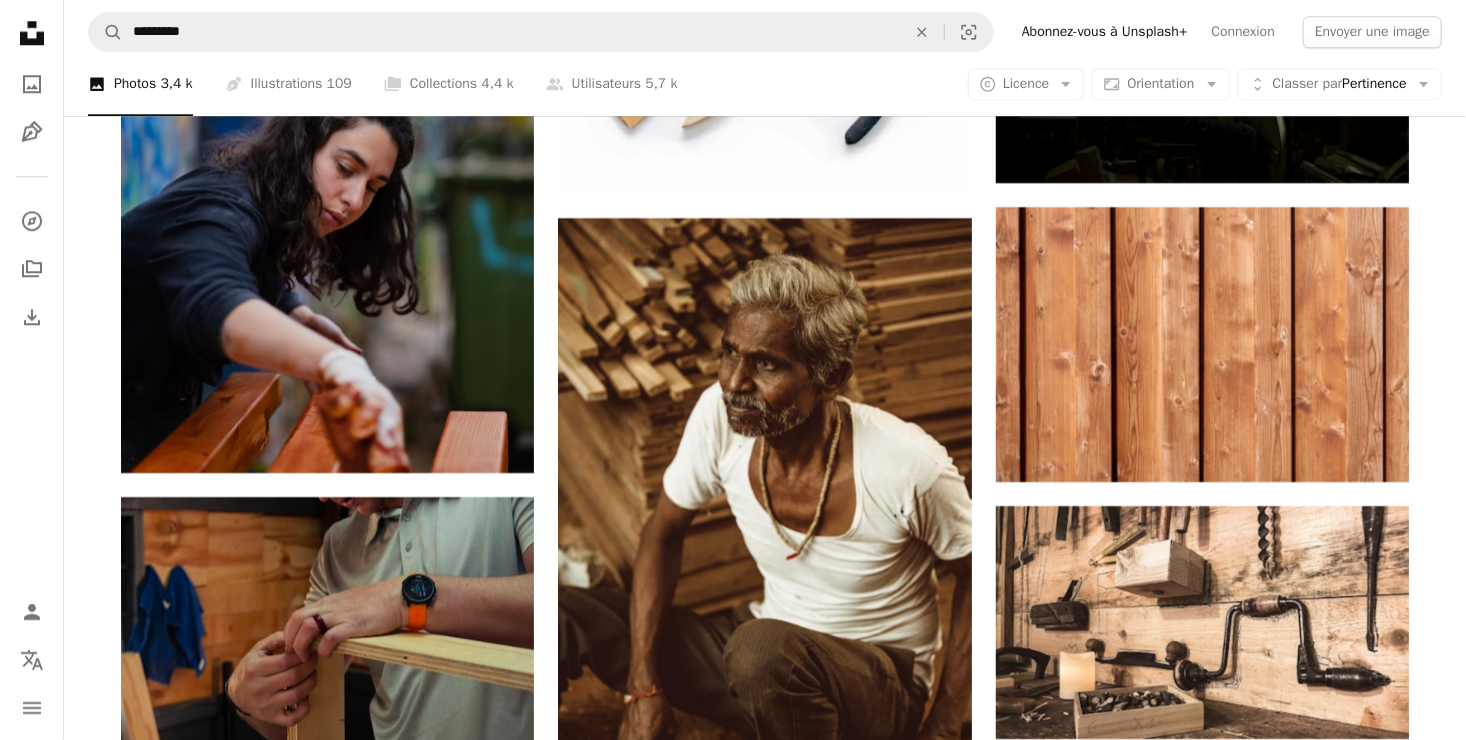 click on "Arrow pointing down" at bounding box center [494, 1034] 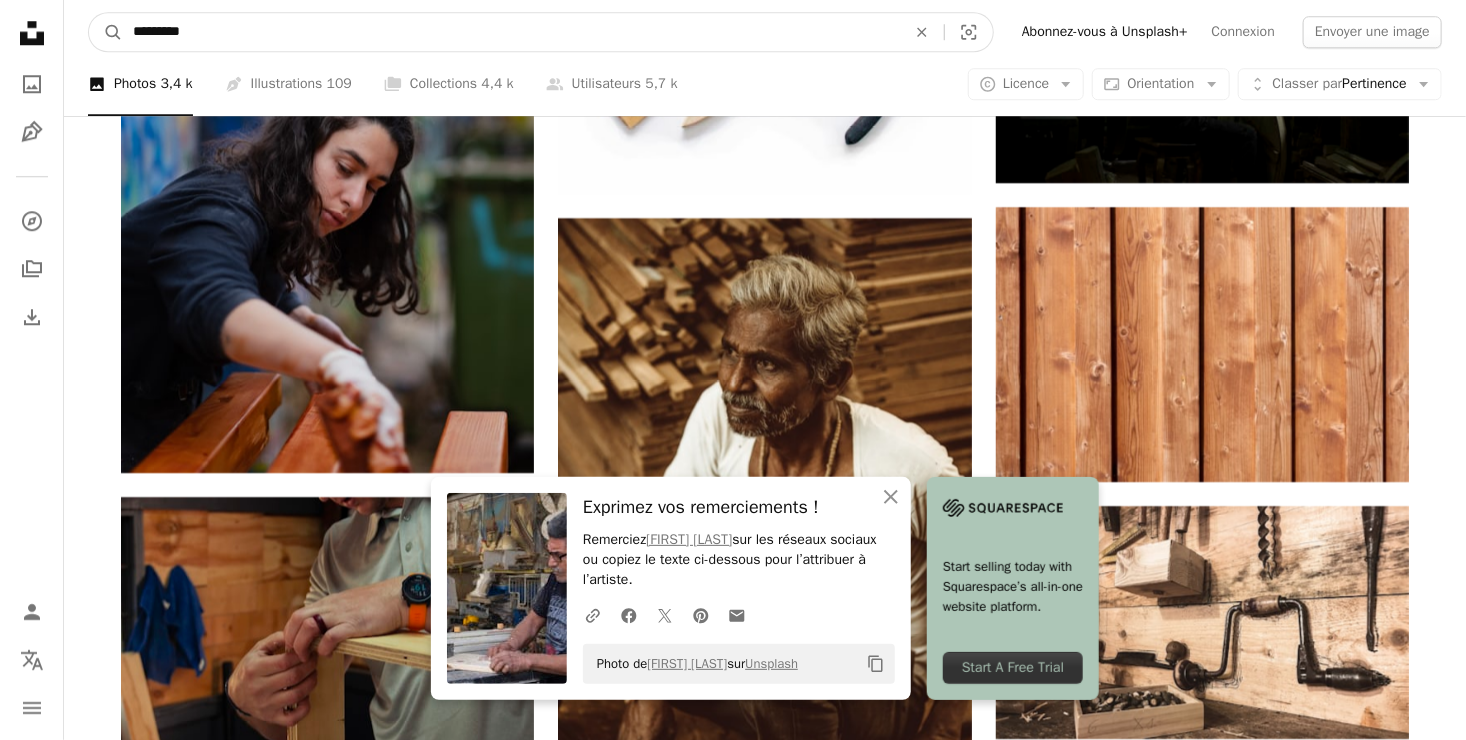 click on "*********" at bounding box center (511, 32) 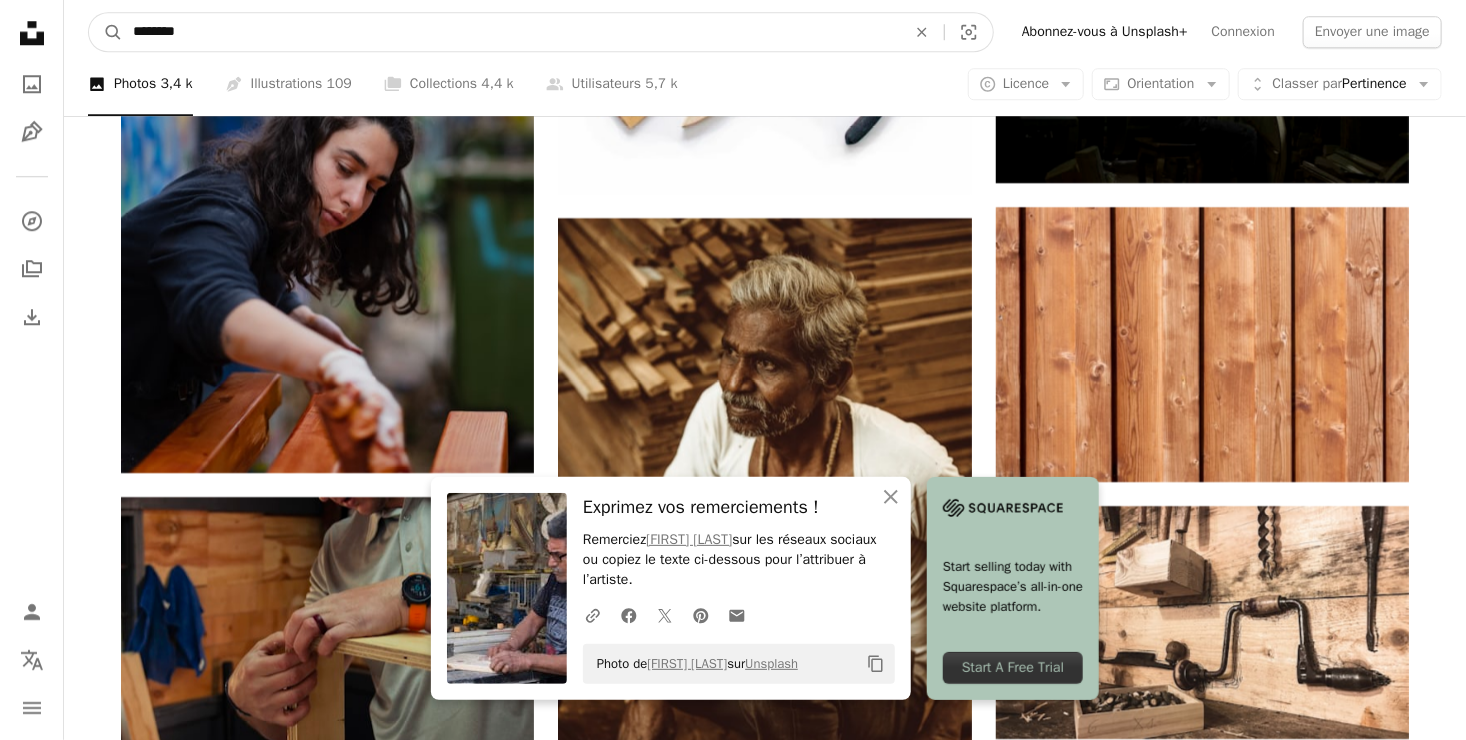 type on "********" 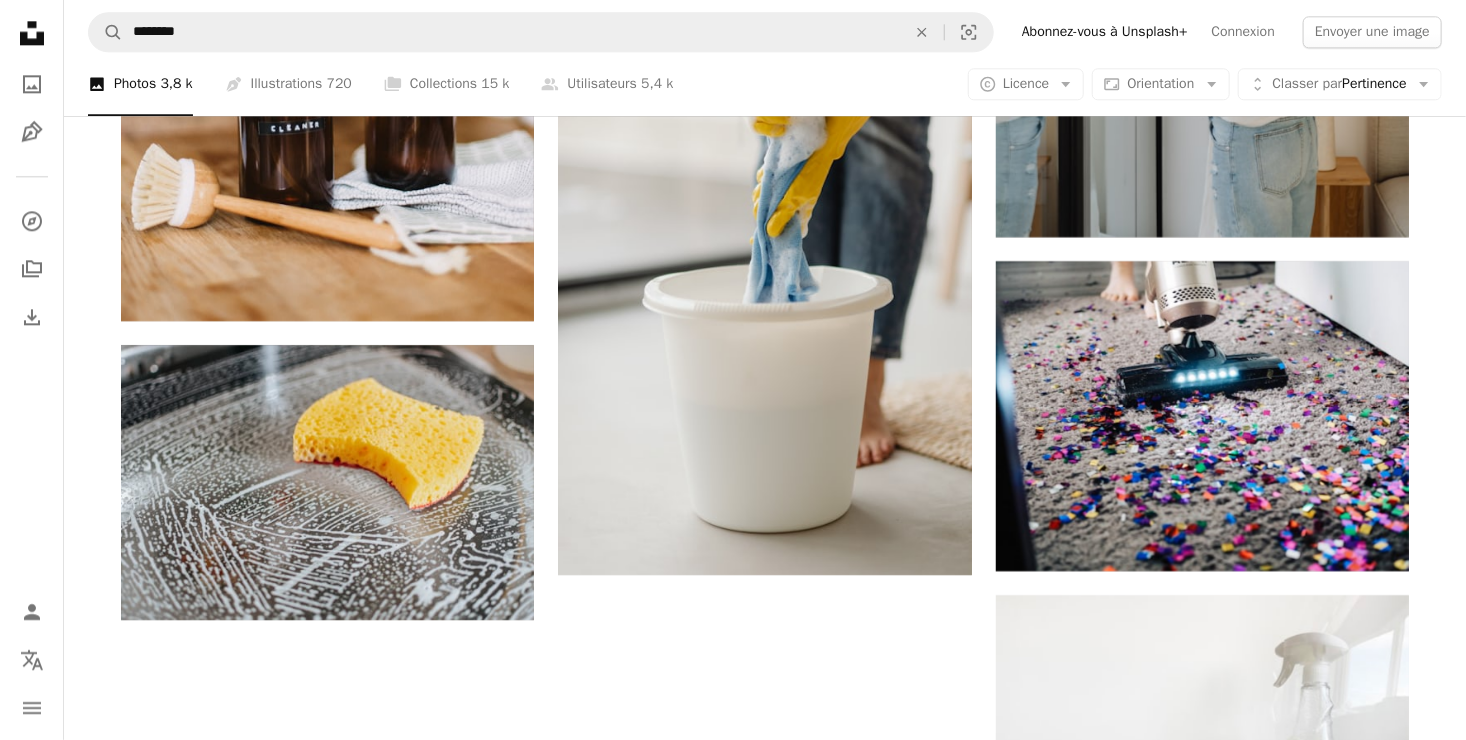 scroll, scrollTop: 2600, scrollLeft: 0, axis: vertical 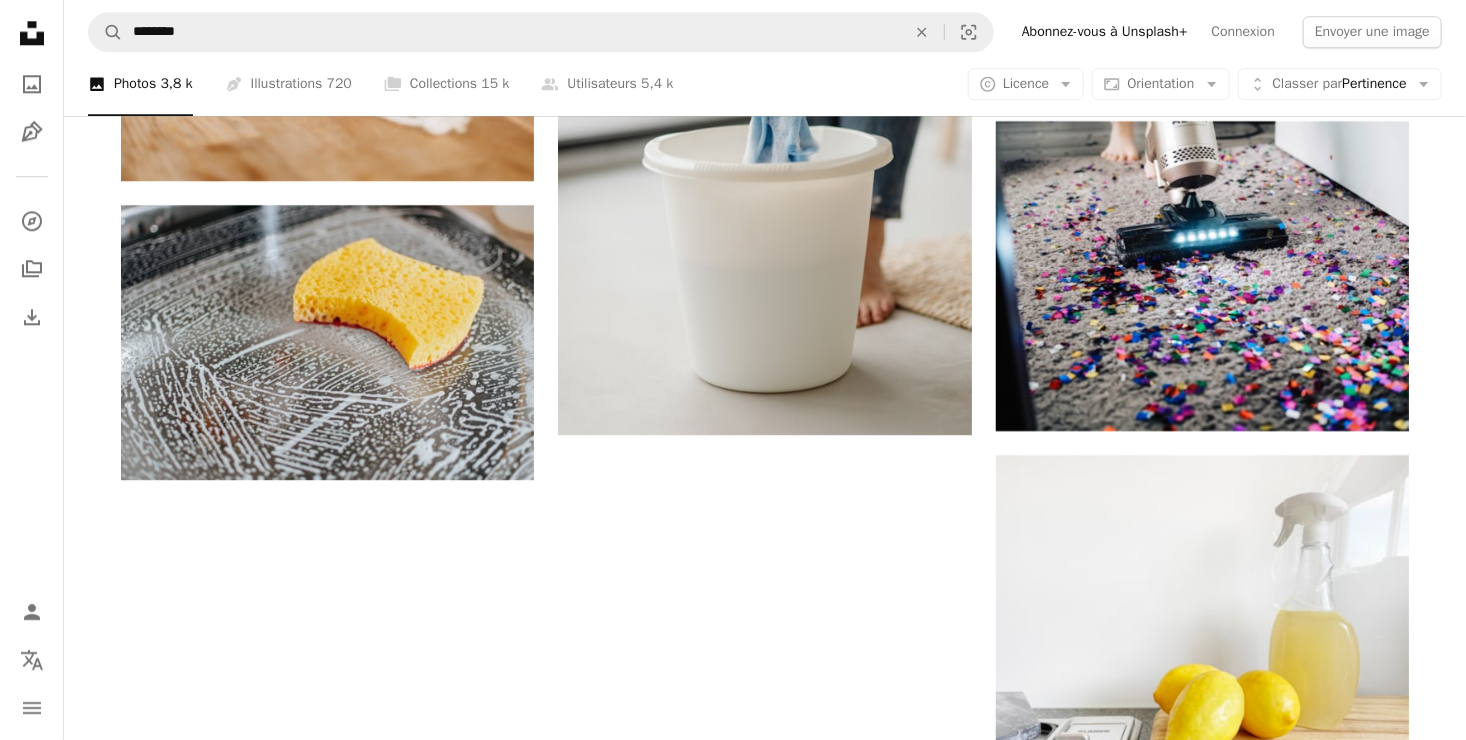 click on "Plus de résultats" at bounding box center [765, 1718] 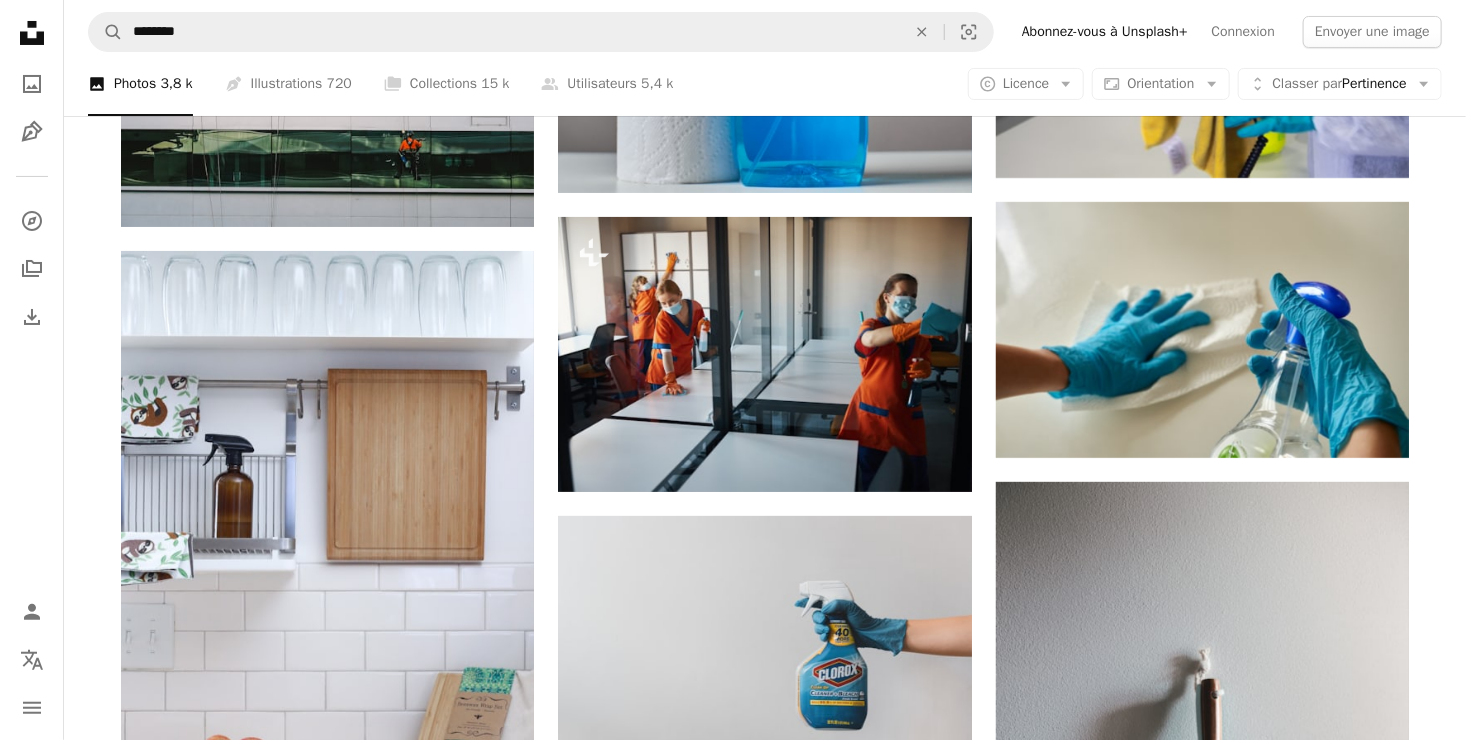 scroll, scrollTop: 3787, scrollLeft: 0, axis: vertical 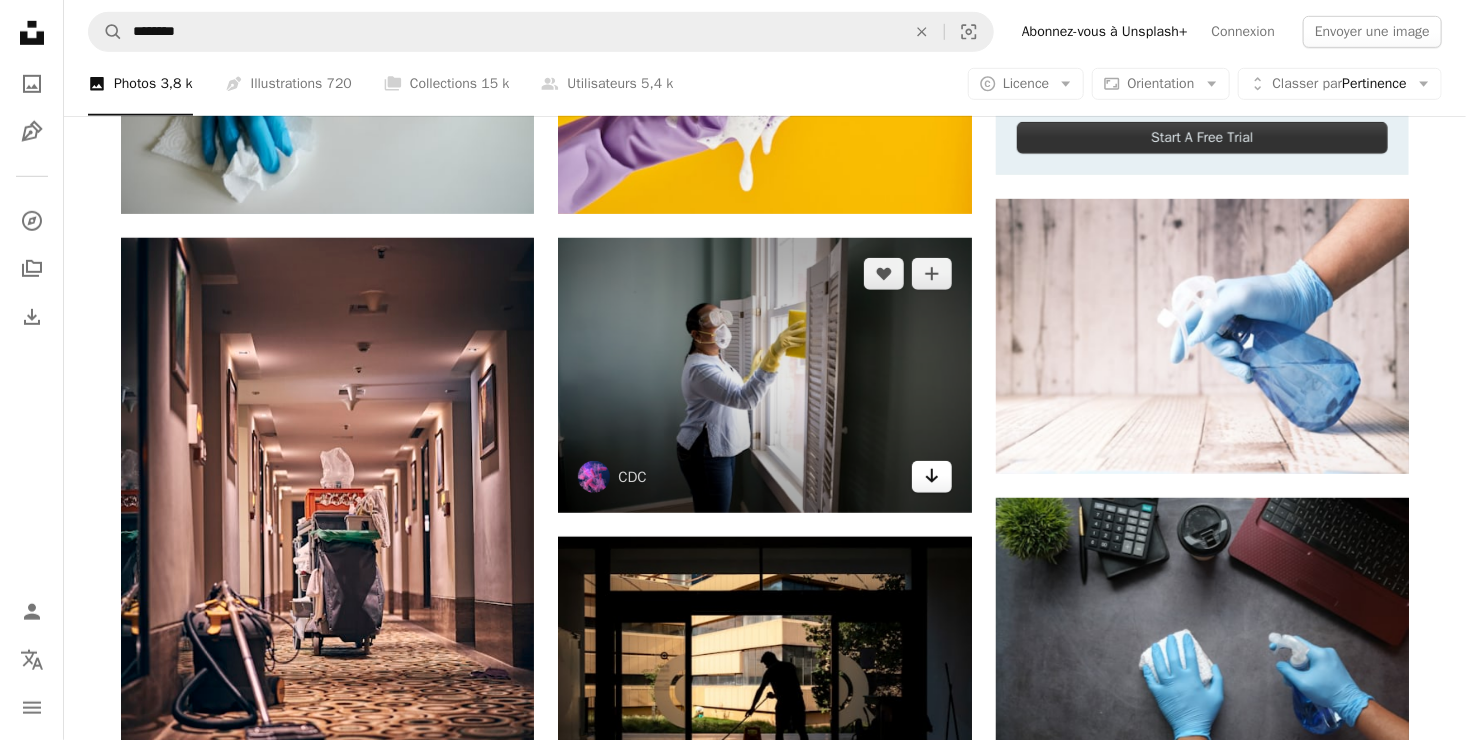 click 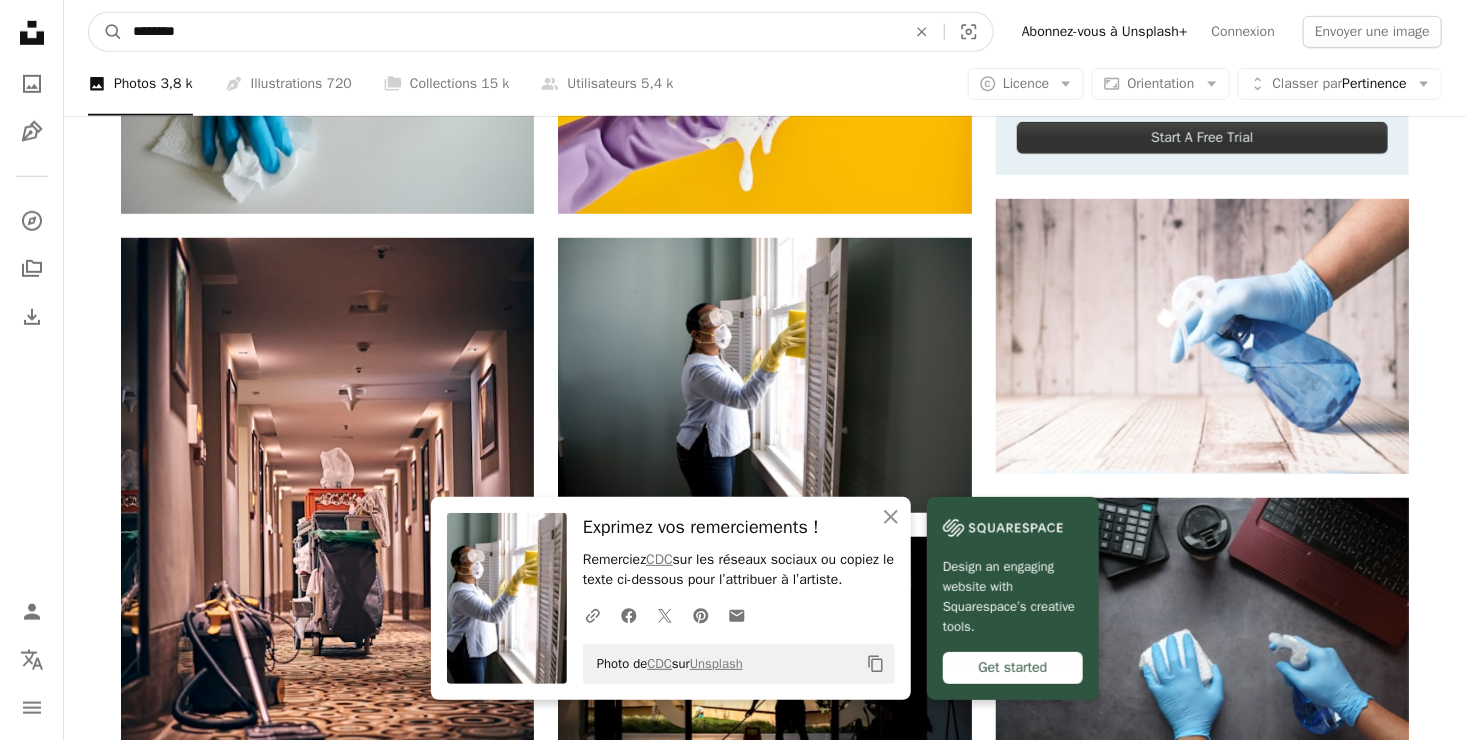 click on "********" at bounding box center (511, 32) 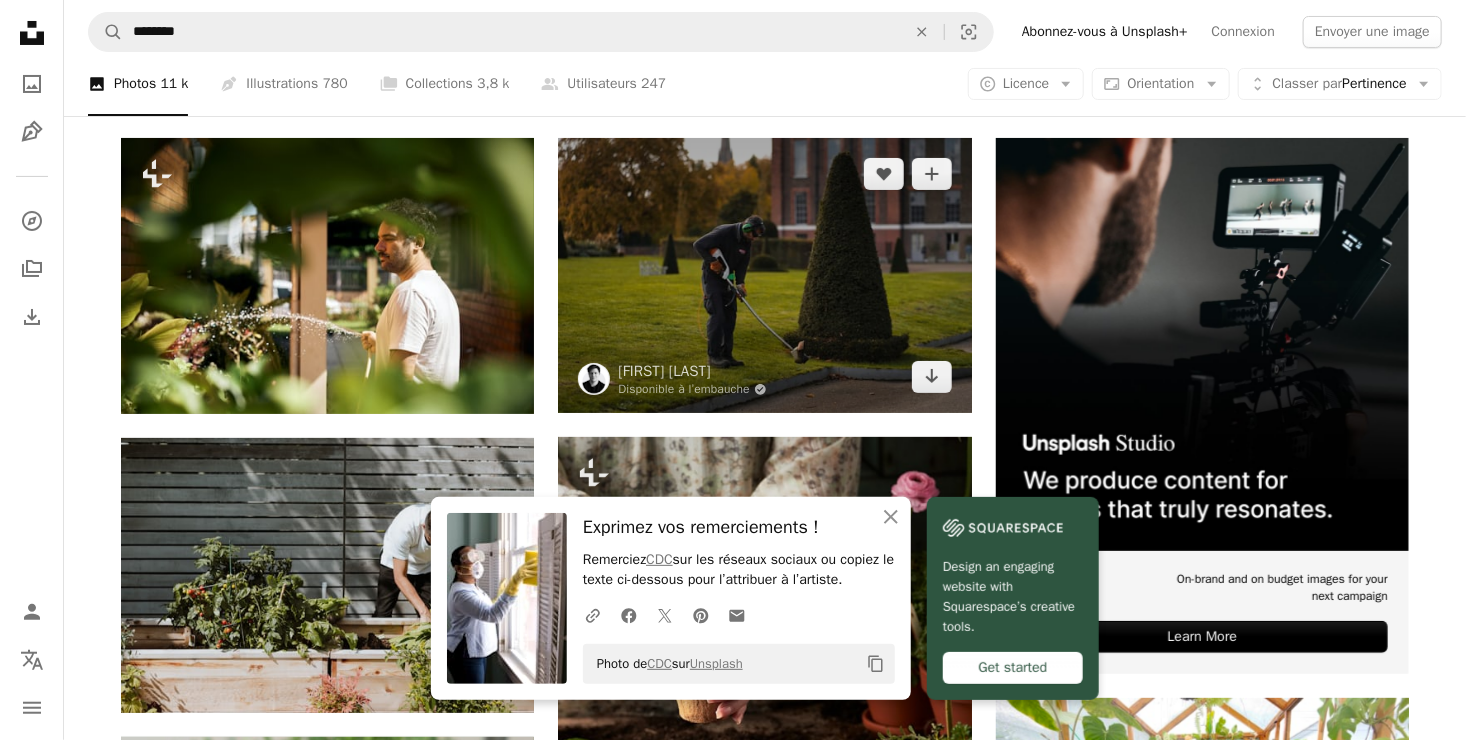 scroll, scrollTop: 97, scrollLeft: 0, axis: vertical 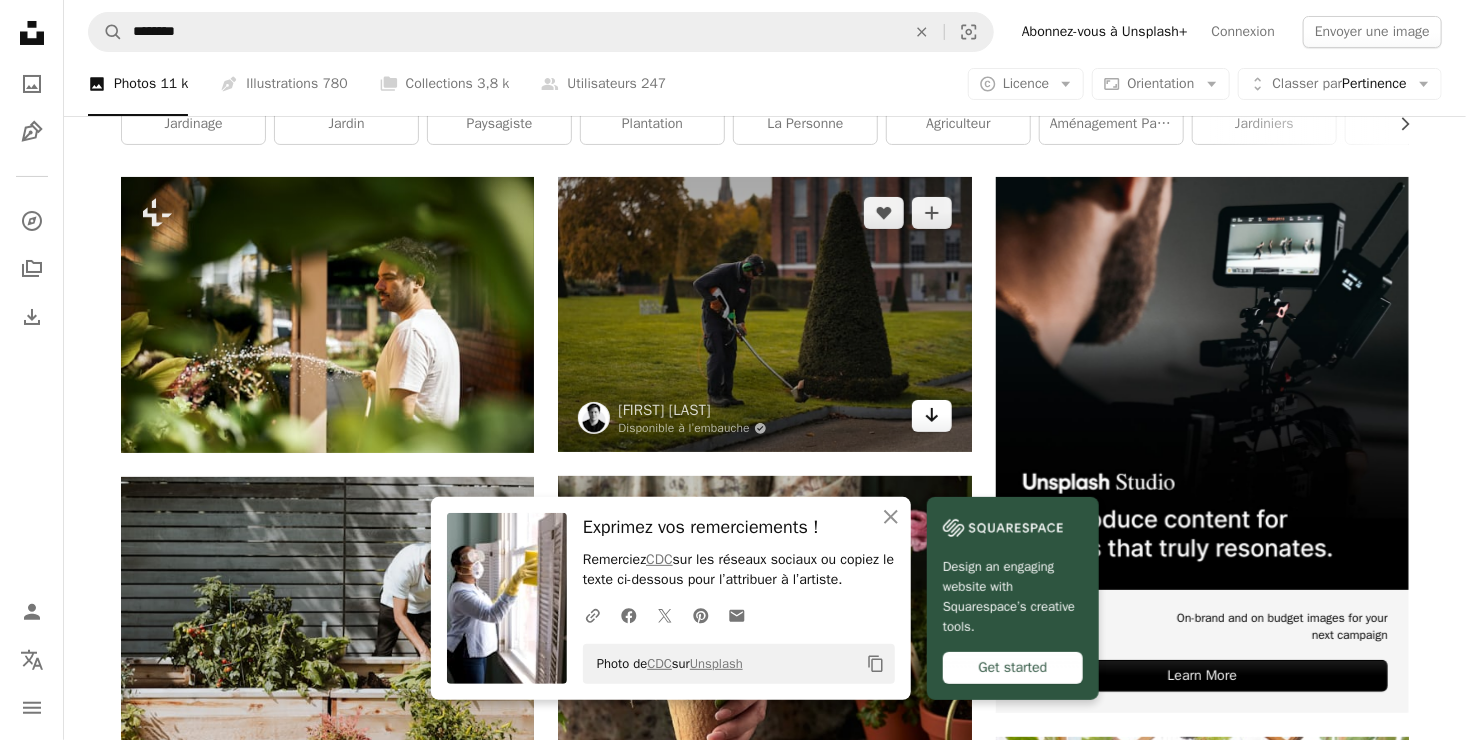 click on "Arrow pointing down" at bounding box center [932, 416] 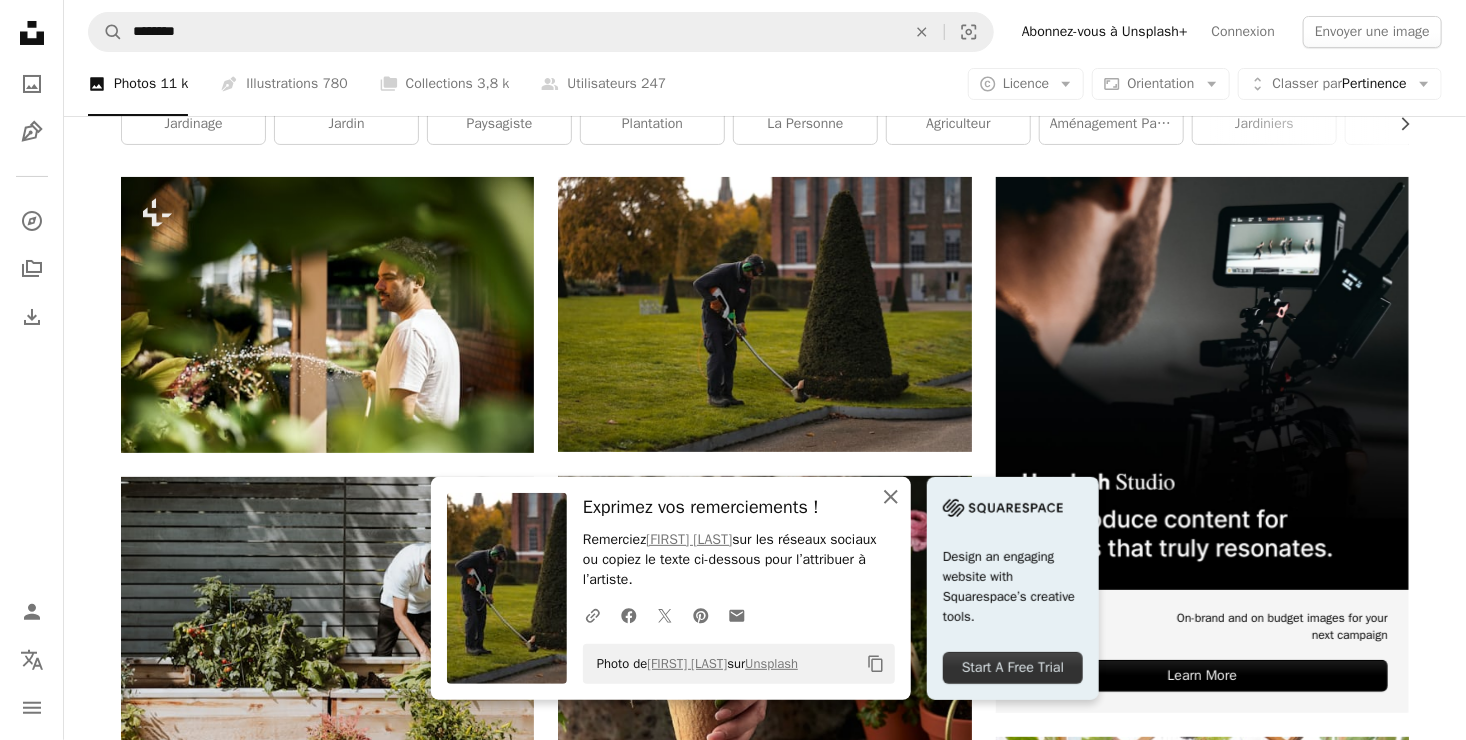 click on "An X shape" 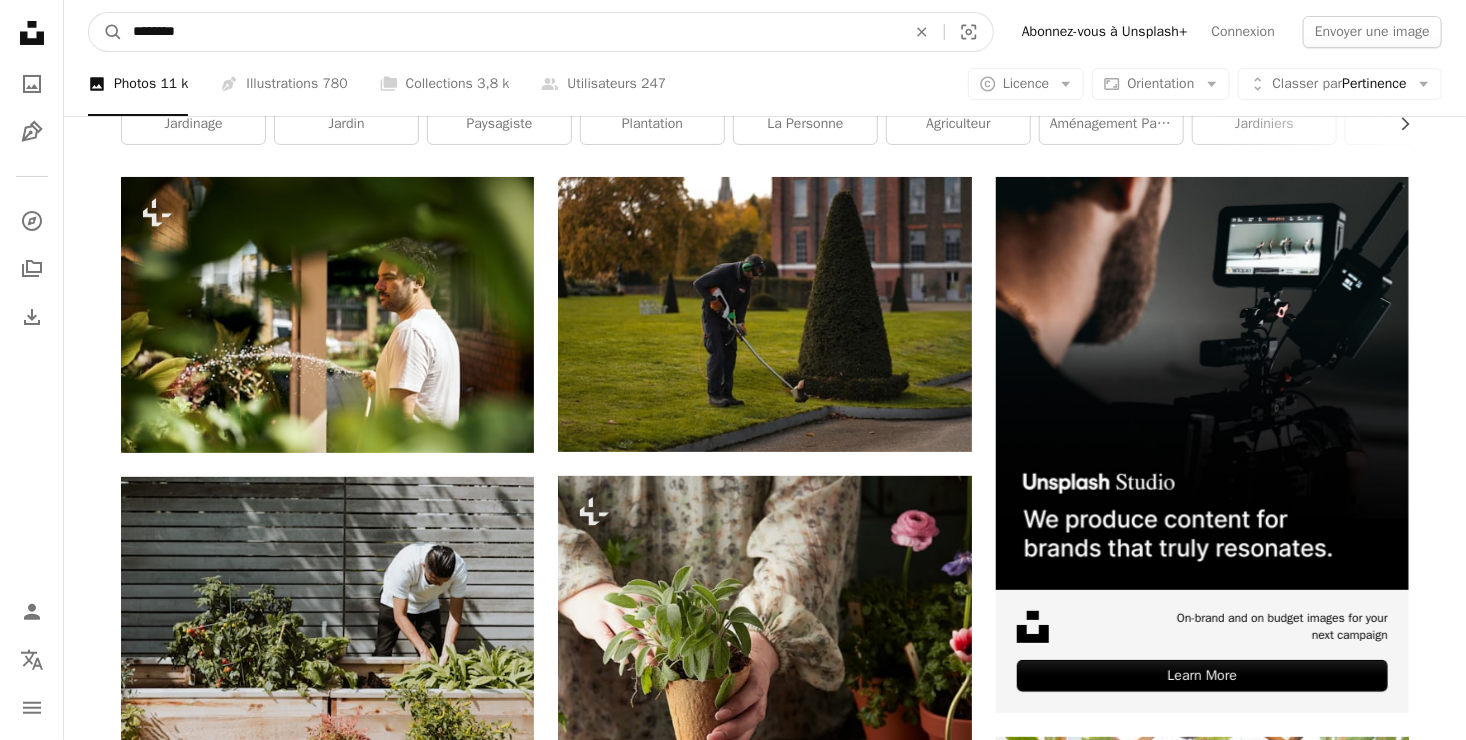 click on "********" at bounding box center [511, 32] 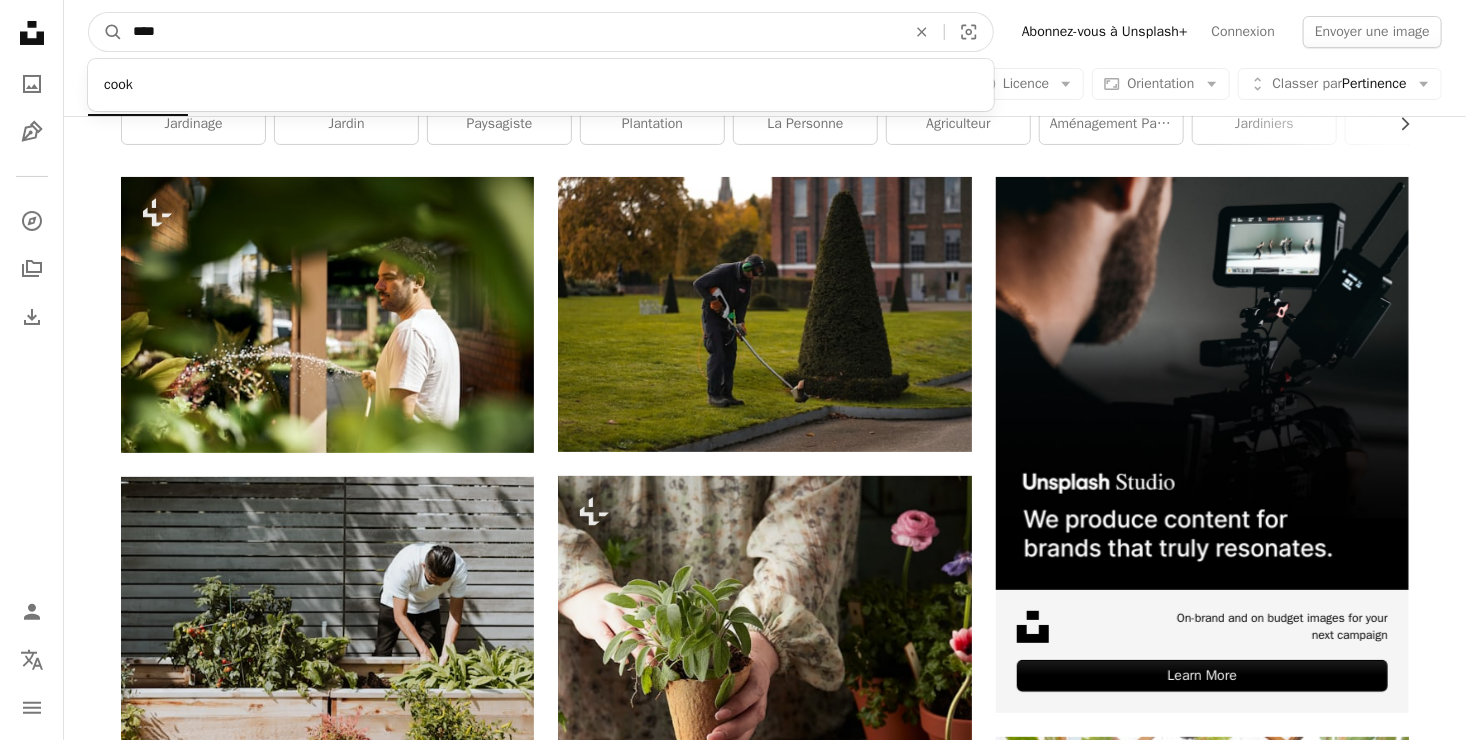 click on "A magnifying glass" at bounding box center [106, 32] 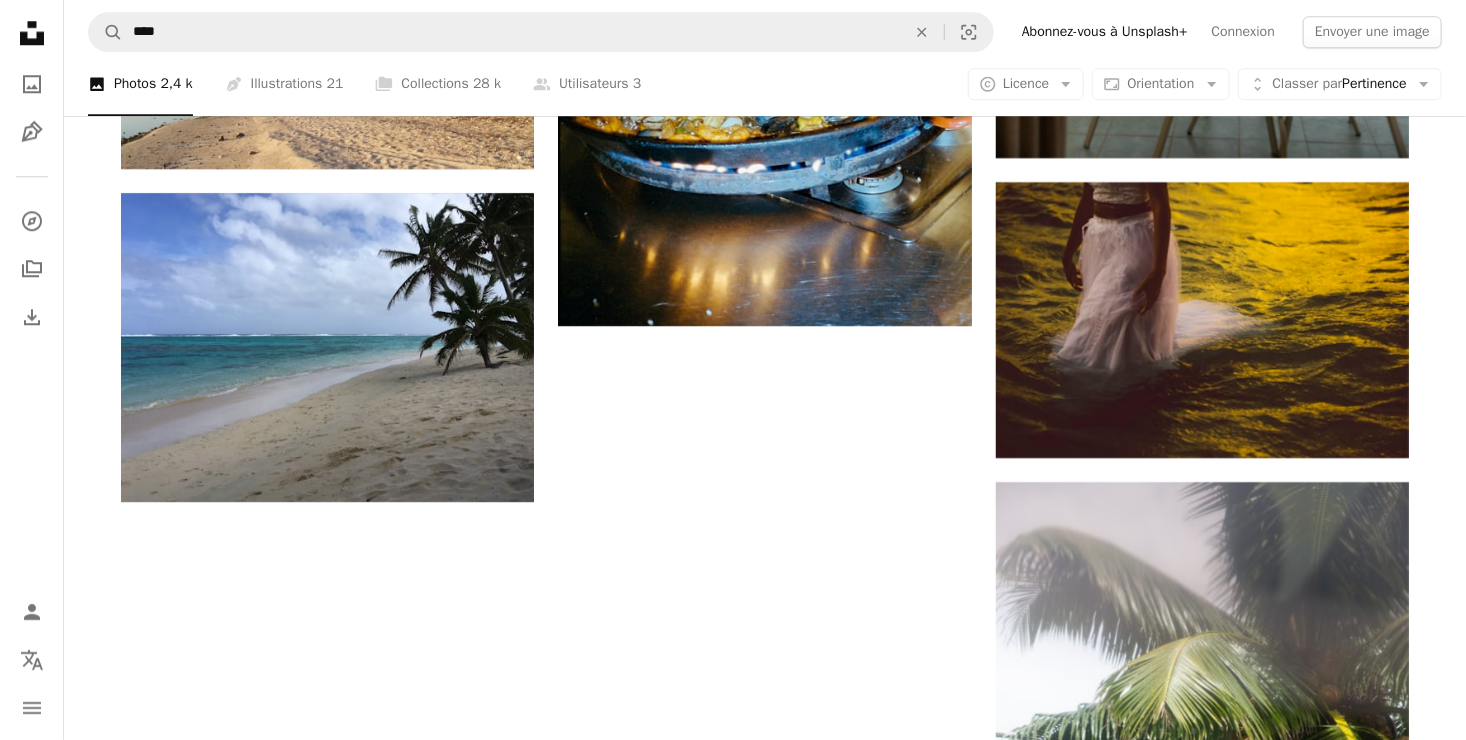 scroll, scrollTop: 2993, scrollLeft: 0, axis: vertical 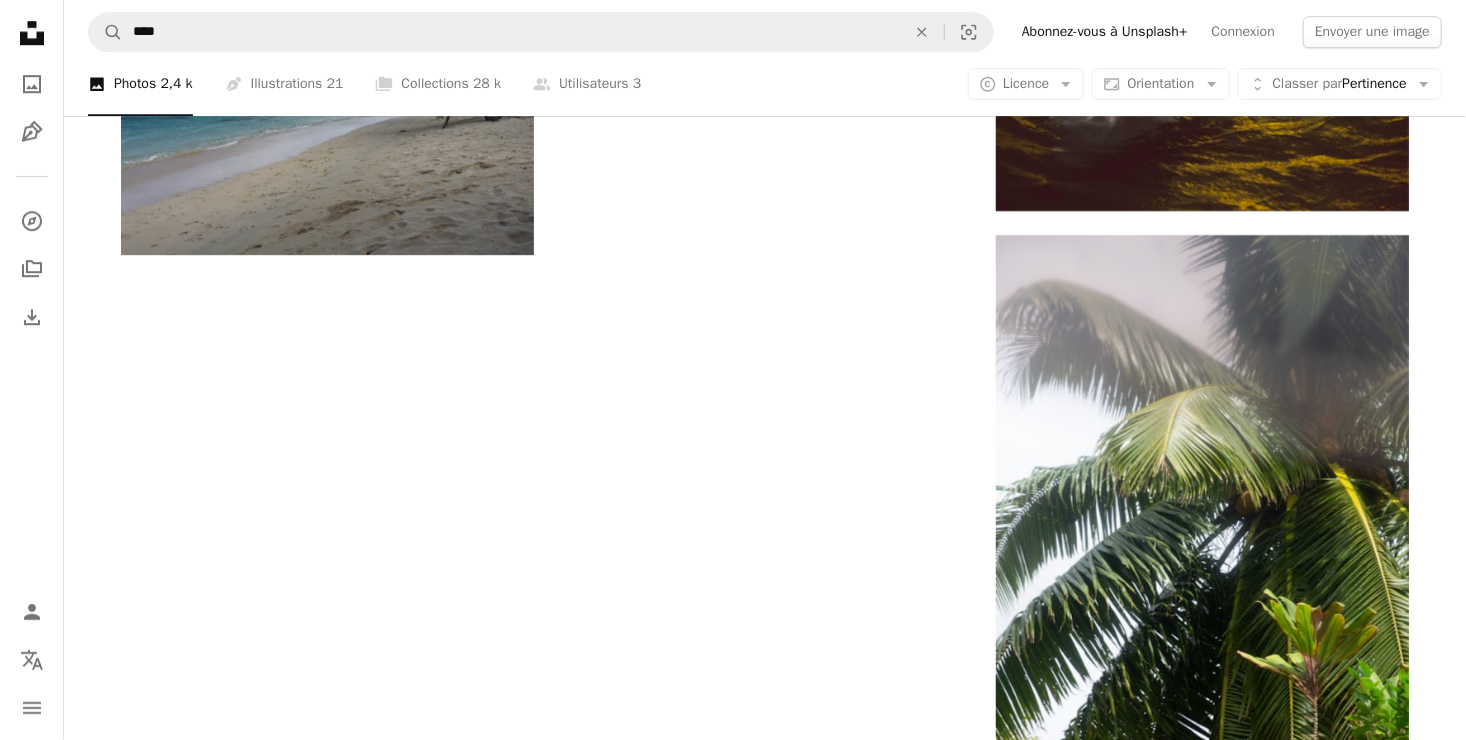 click on "Plus de résultats" at bounding box center (765, 1508) 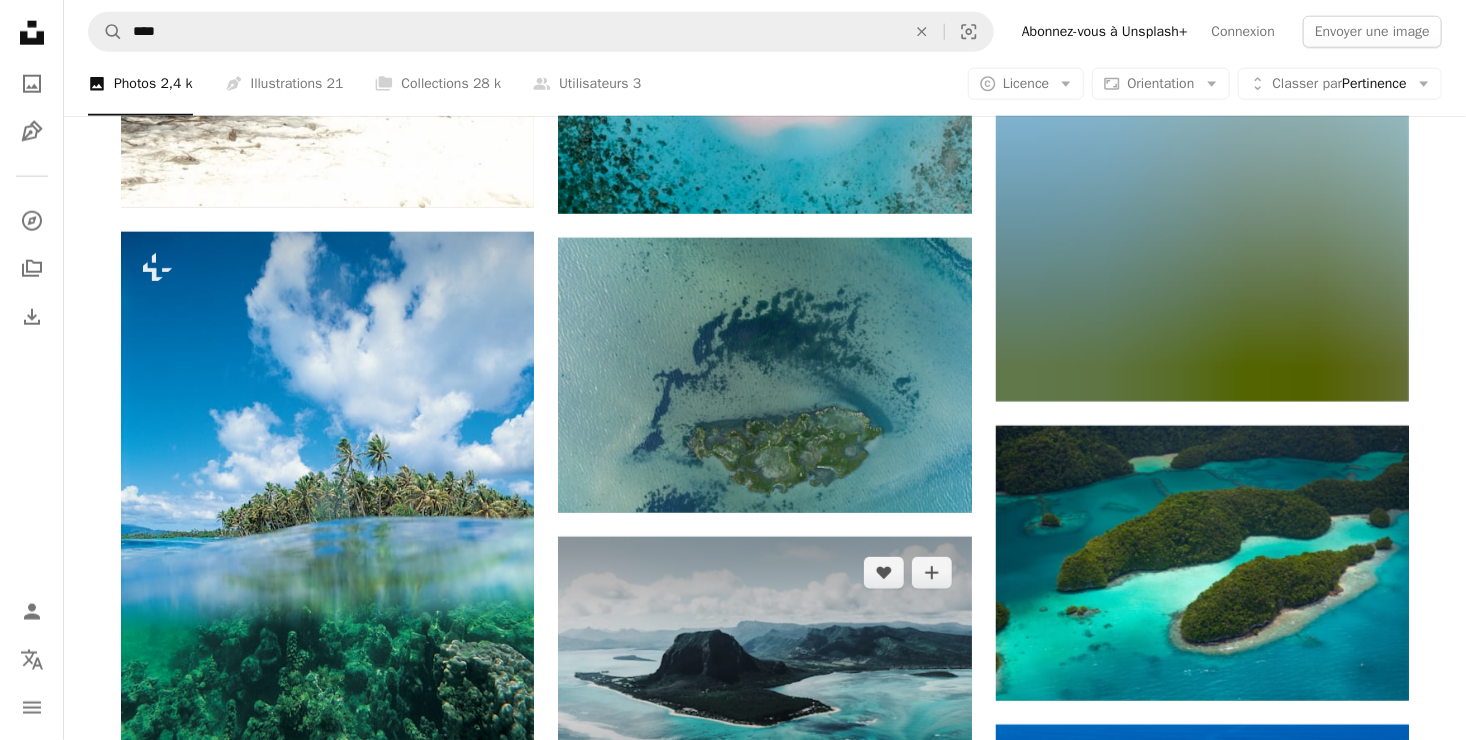 scroll, scrollTop: 4880, scrollLeft: 0, axis: vertical 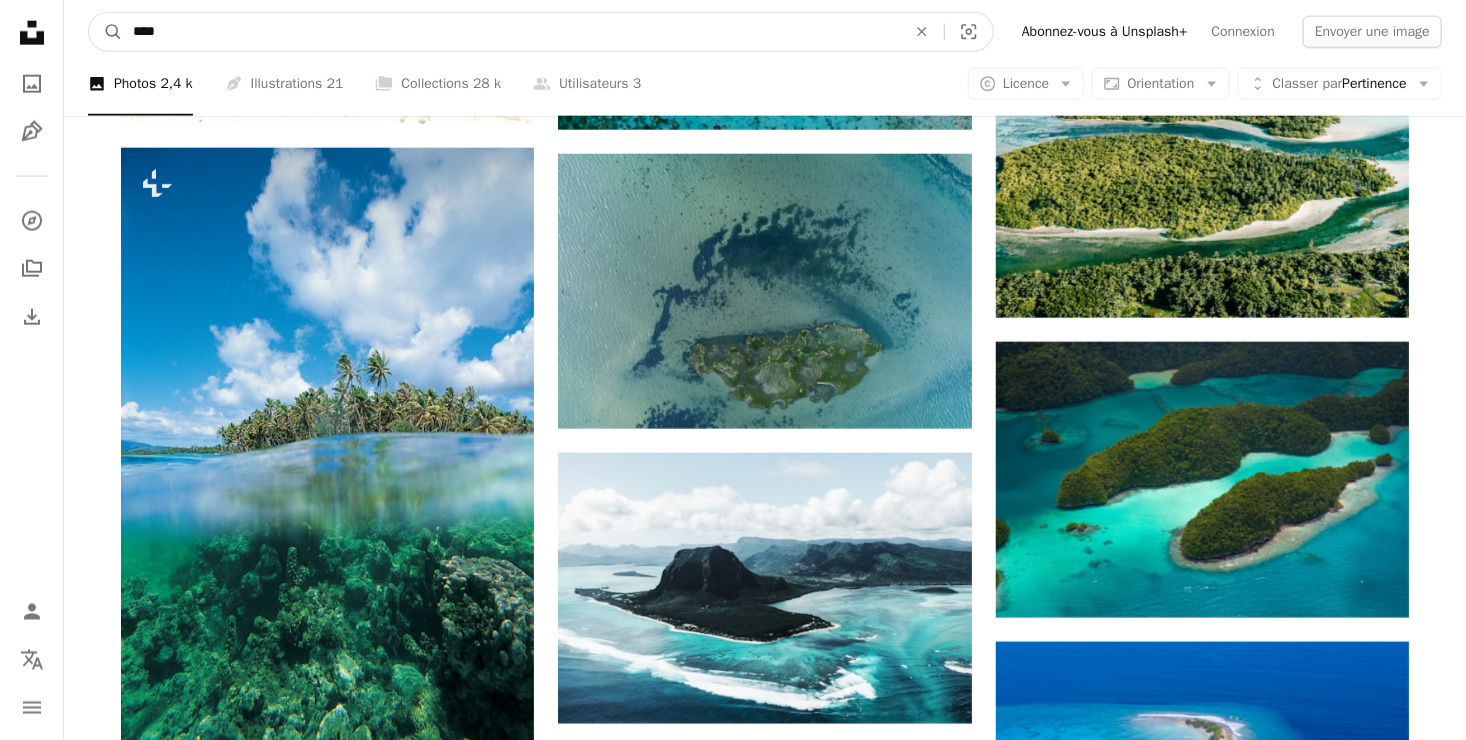 click on "****" at bounding box center [511, 32] 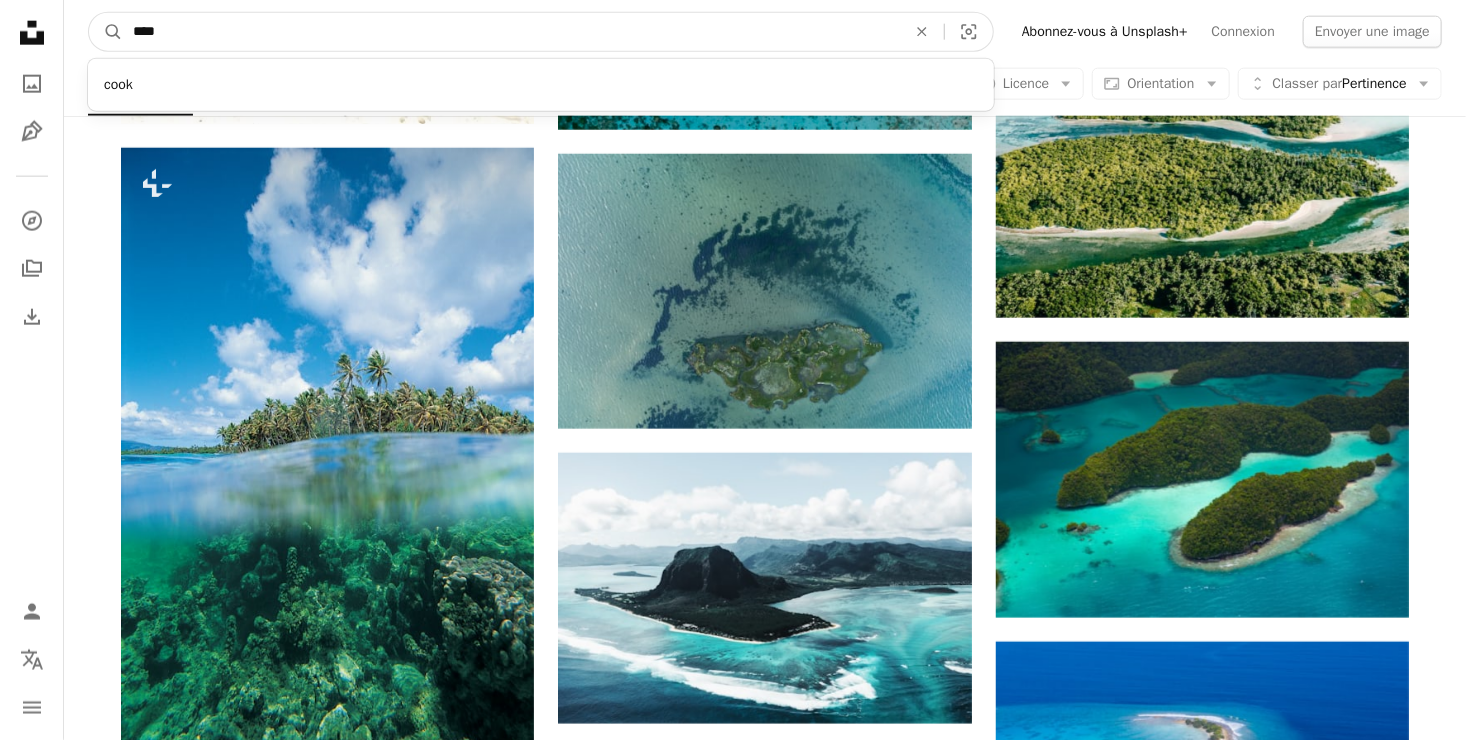 paste on "******" 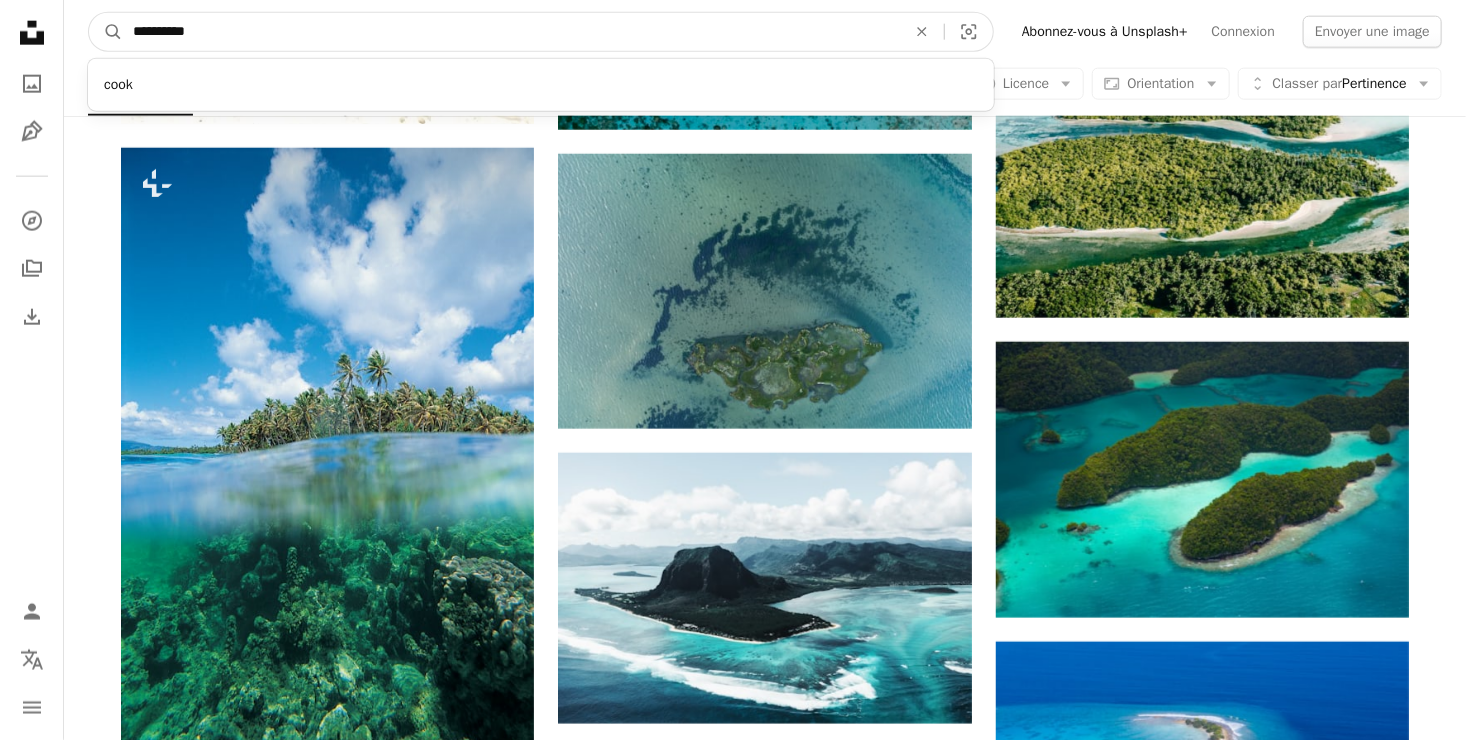 type on "**********" 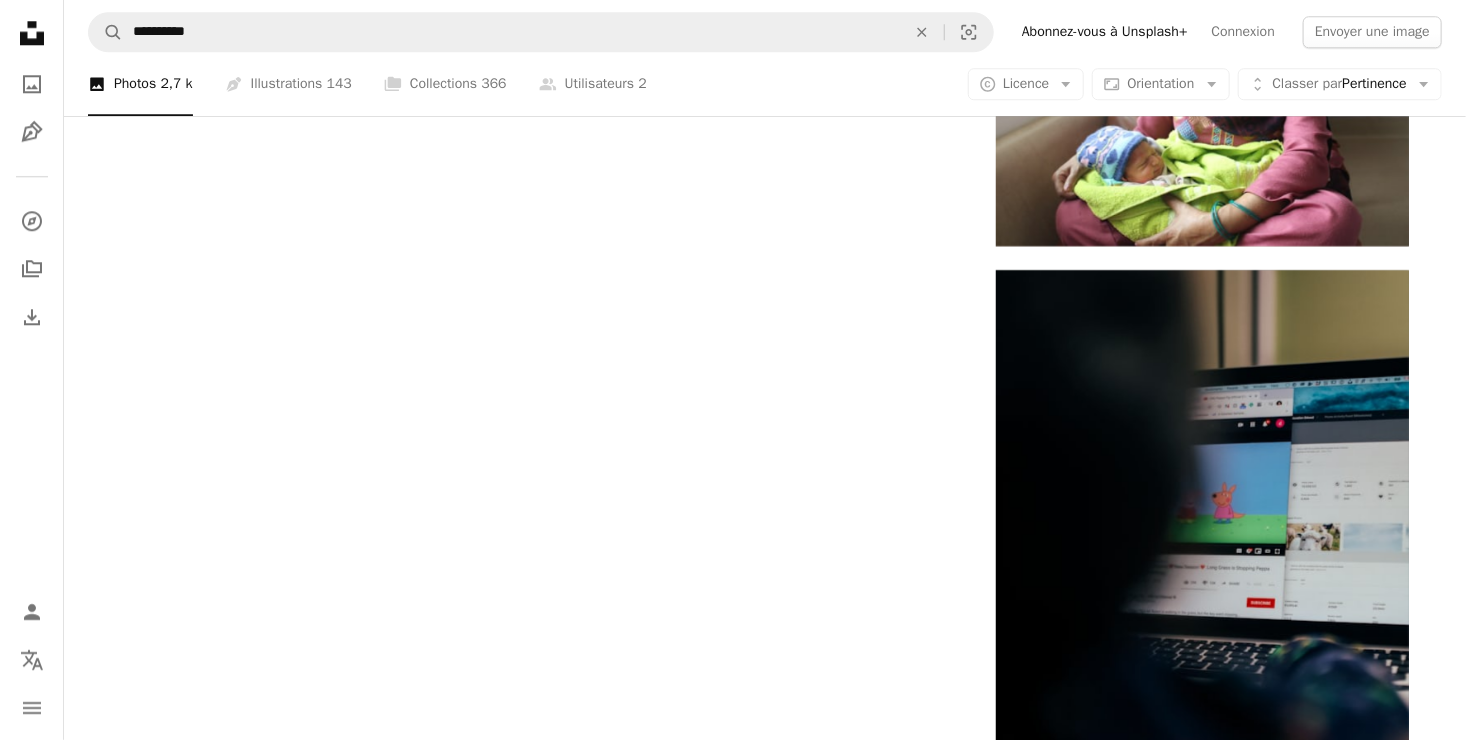 scroll, scrollTop: 2688, scrollLeft: 0, axis: vertical 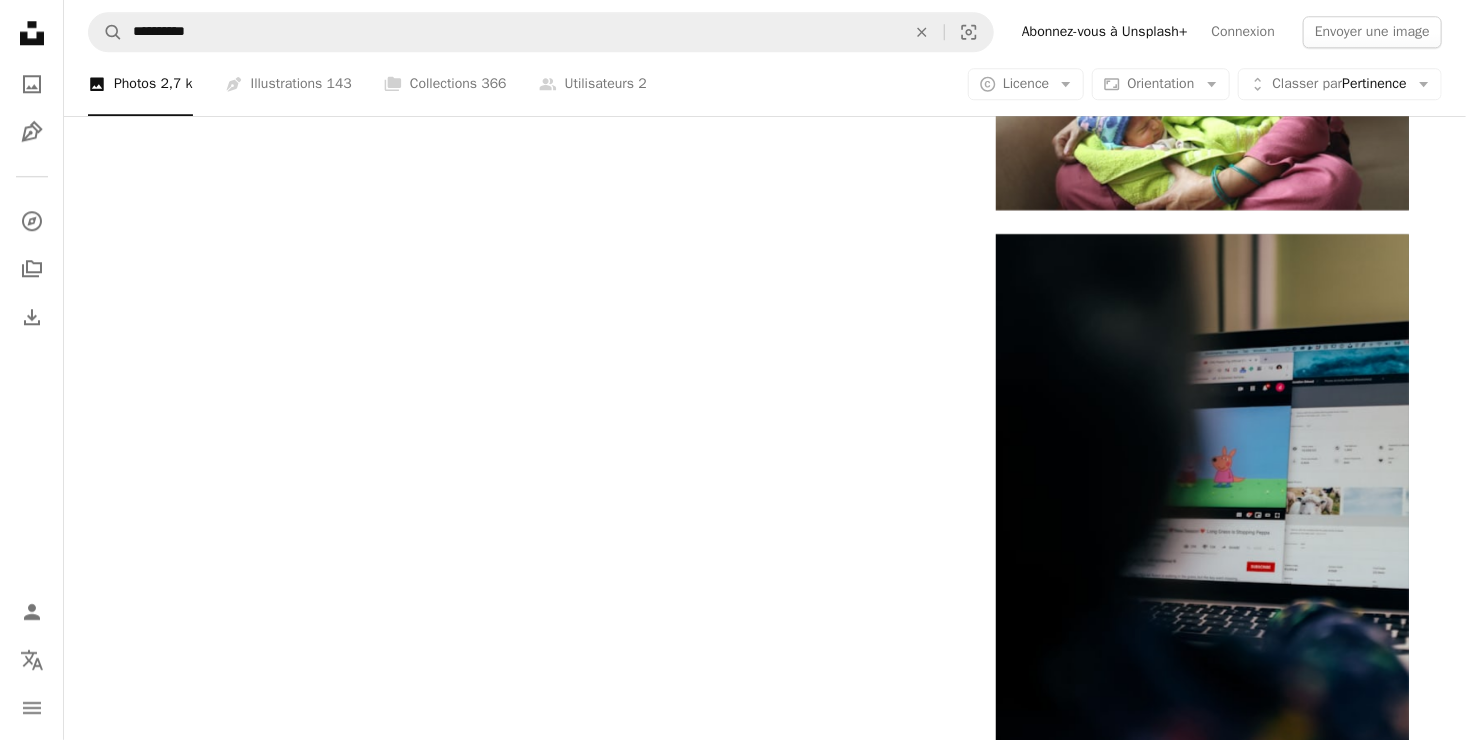click on "Plus de résultats" at bounding box center [765, 1507] 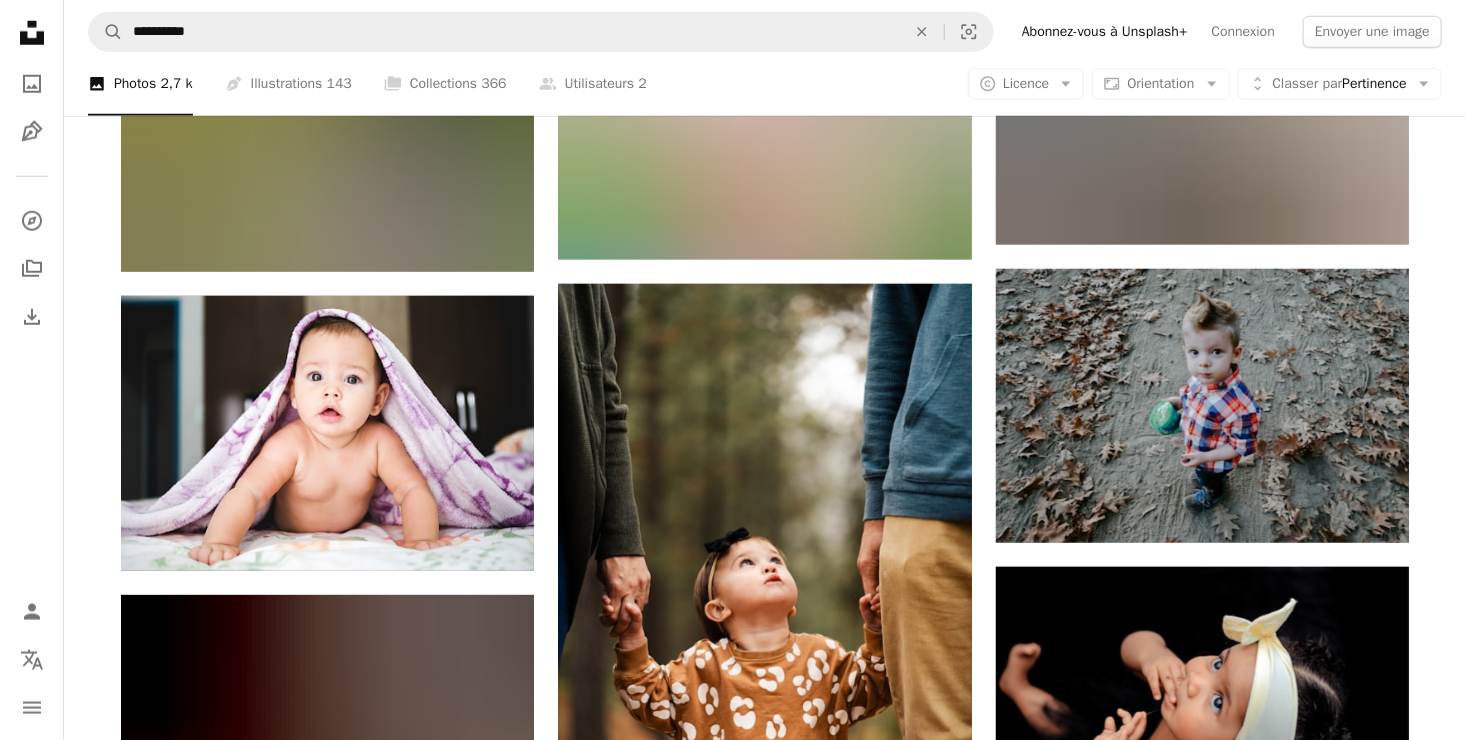 scroll, scrollTop: 37444, scrollLeft: 0, axis: vertical 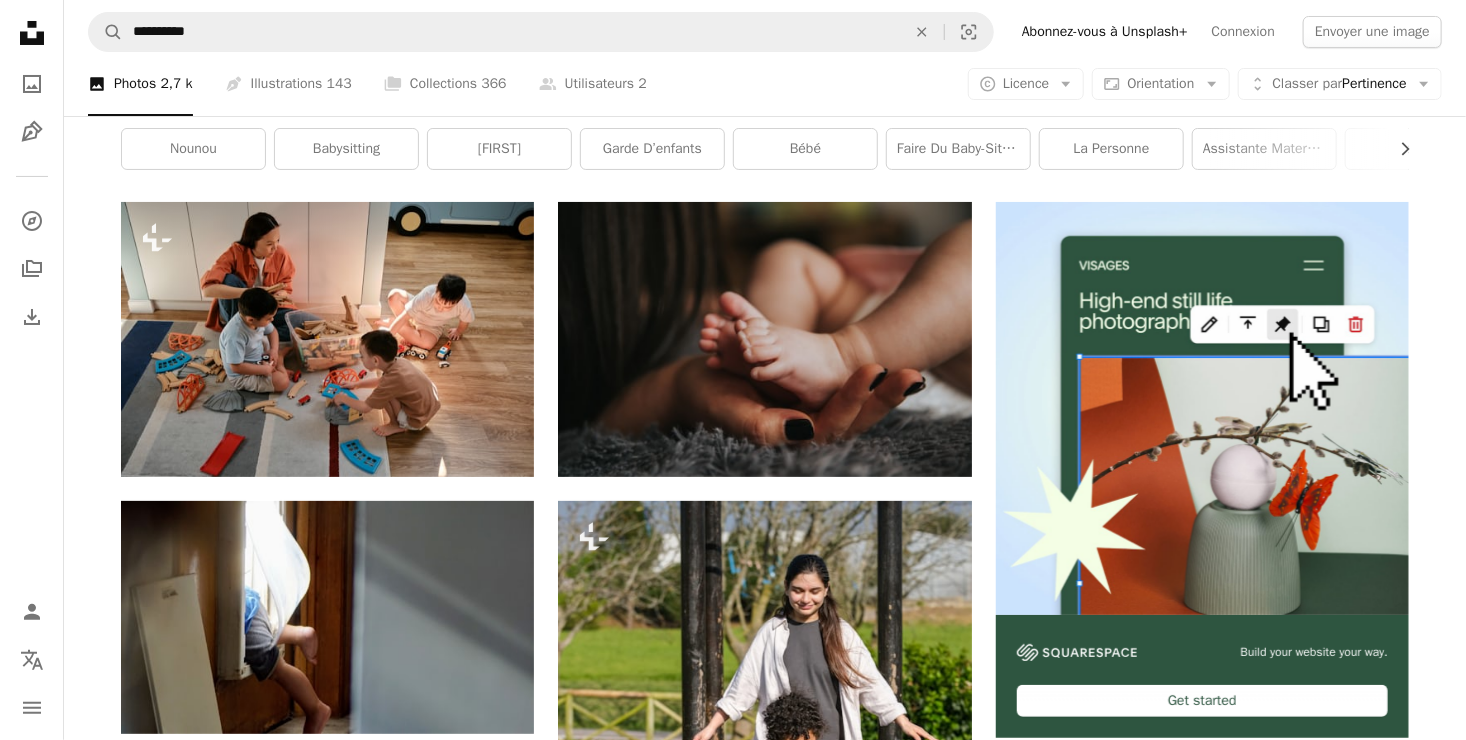 click on "Arrow pointing down" at bounding box center (1369, 1001) 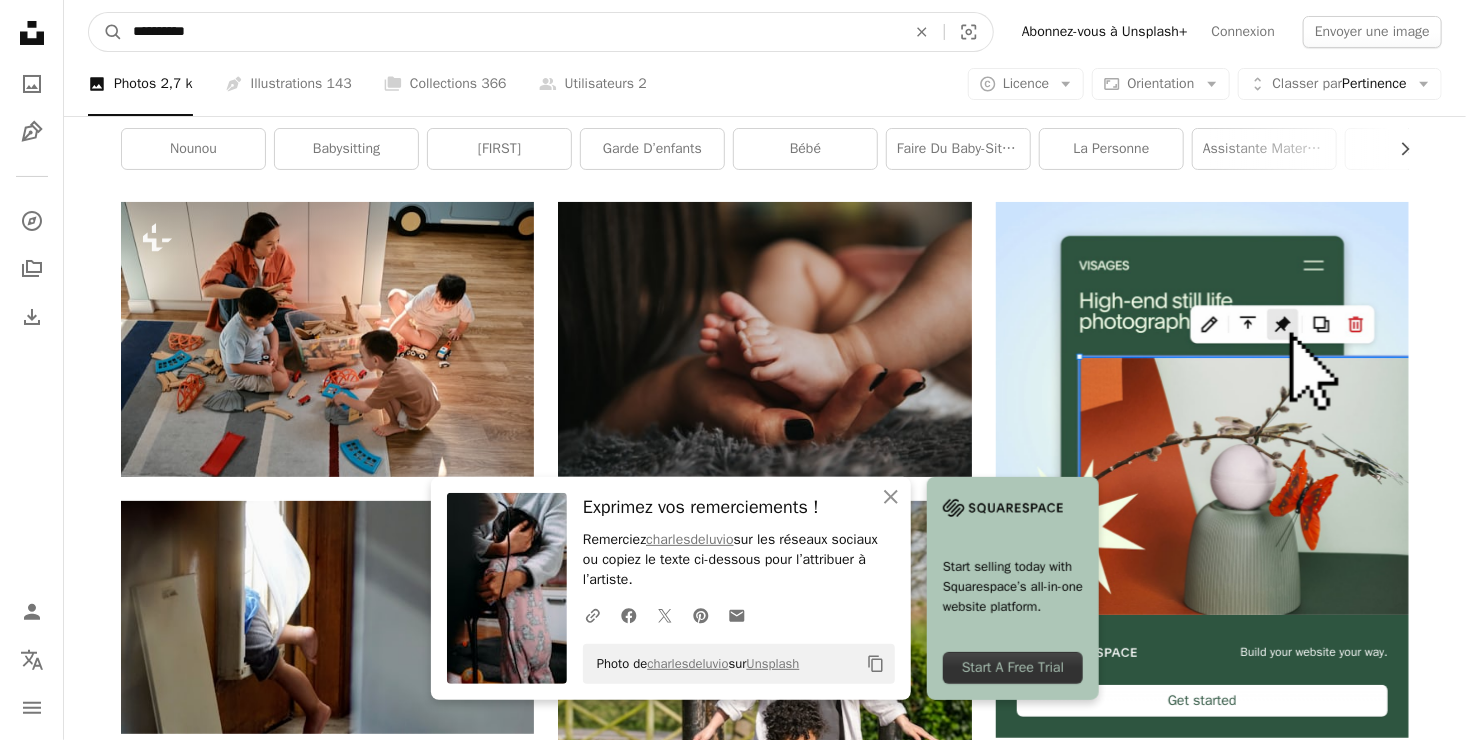 click on "**********" at bounding box center [765, 32] 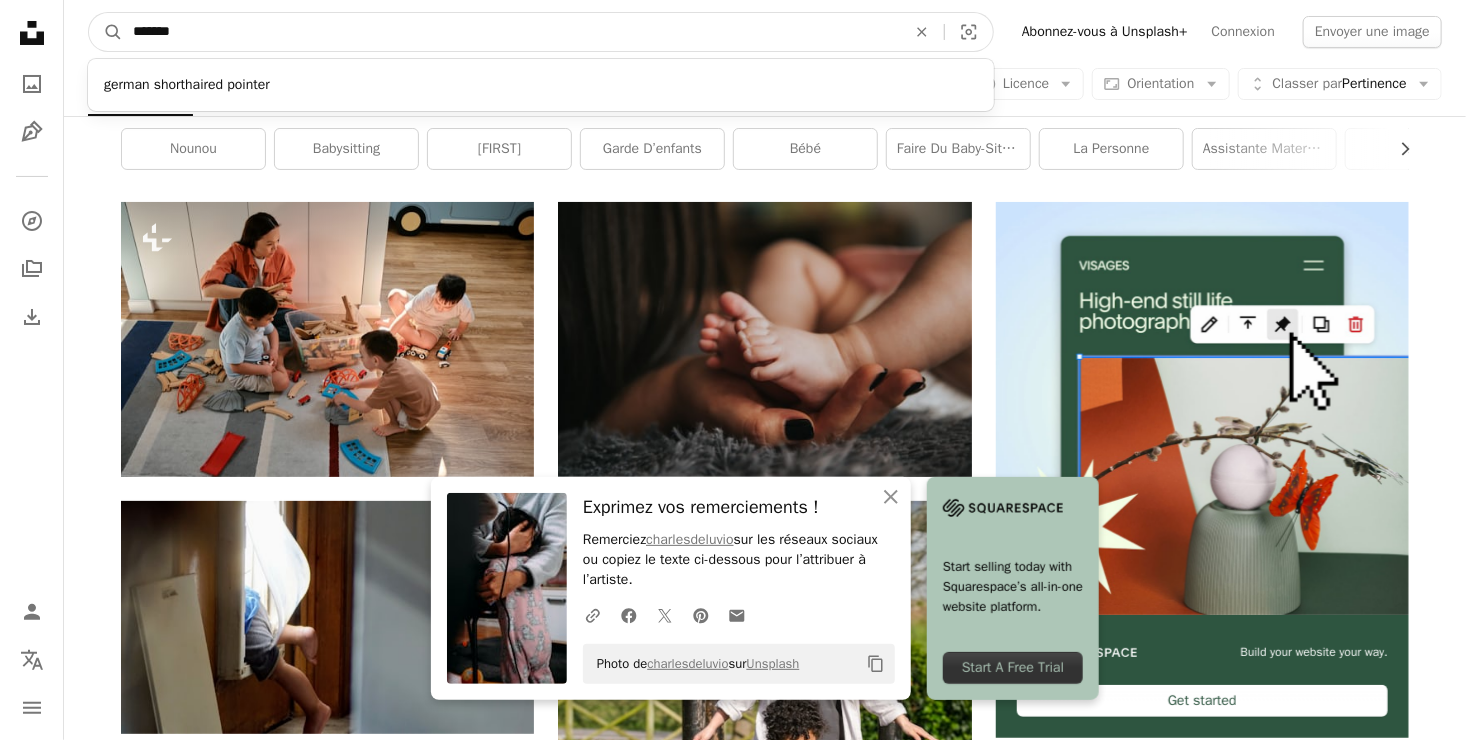 type on "*******" 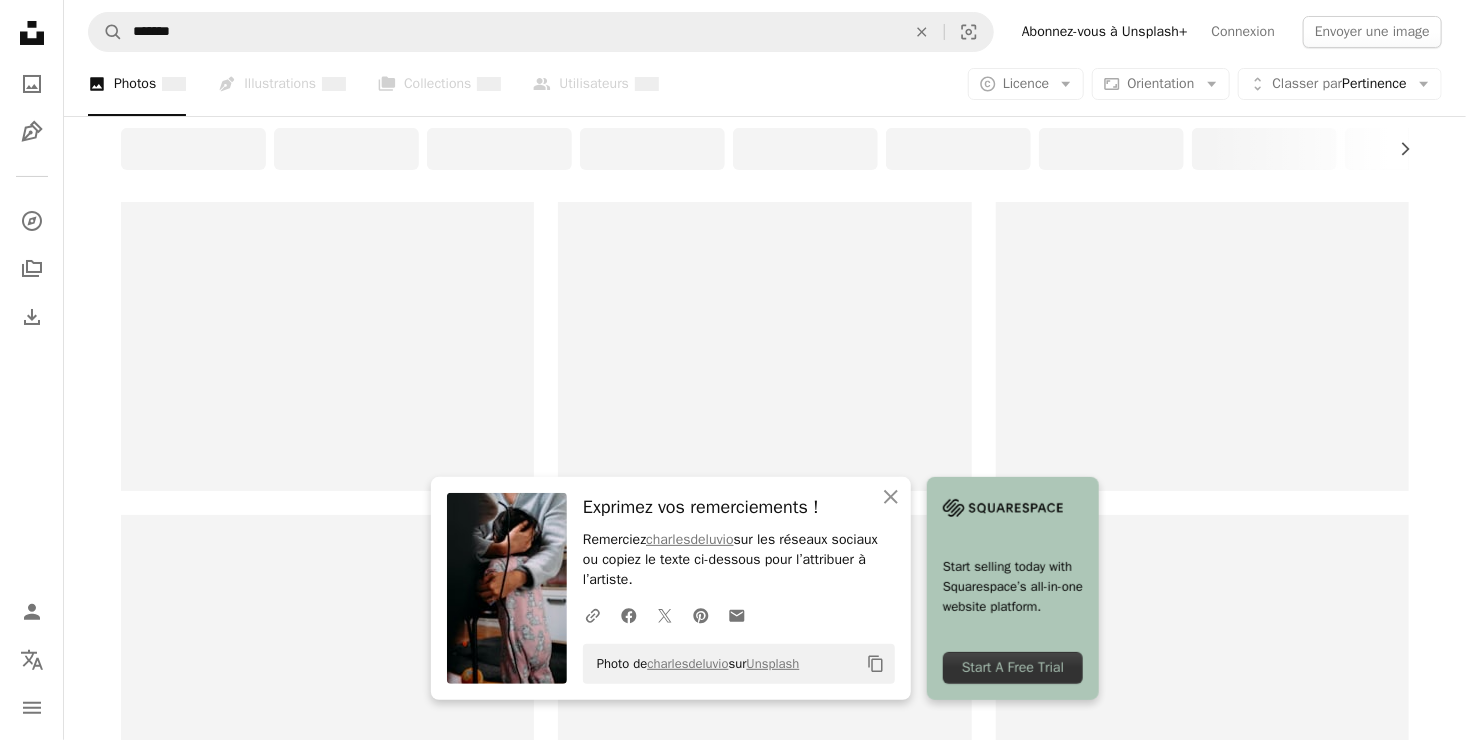 scroll, scrollTop: 0, scrollLeft: 0, axis: both 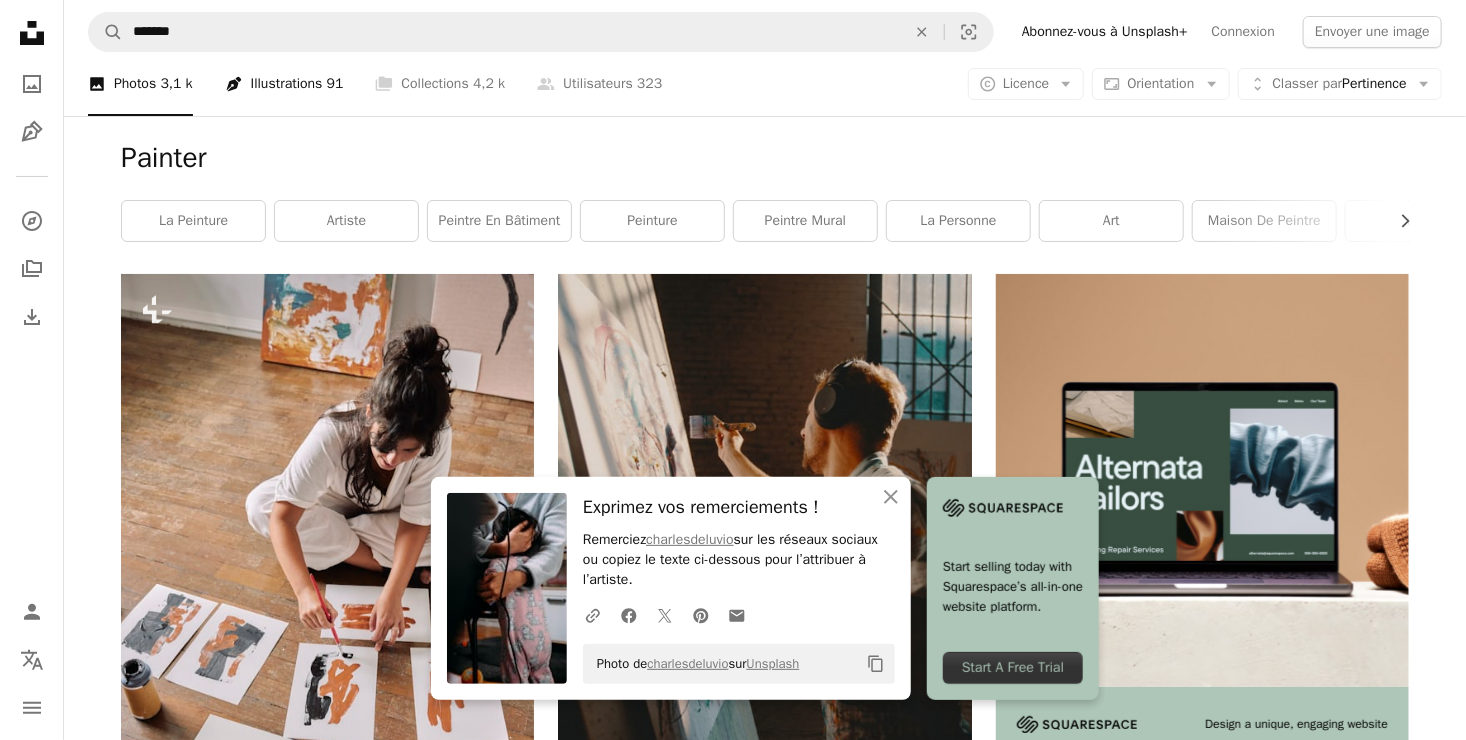 click on "Pen Tool Illustrations   91" at bounding box center (284, 84) 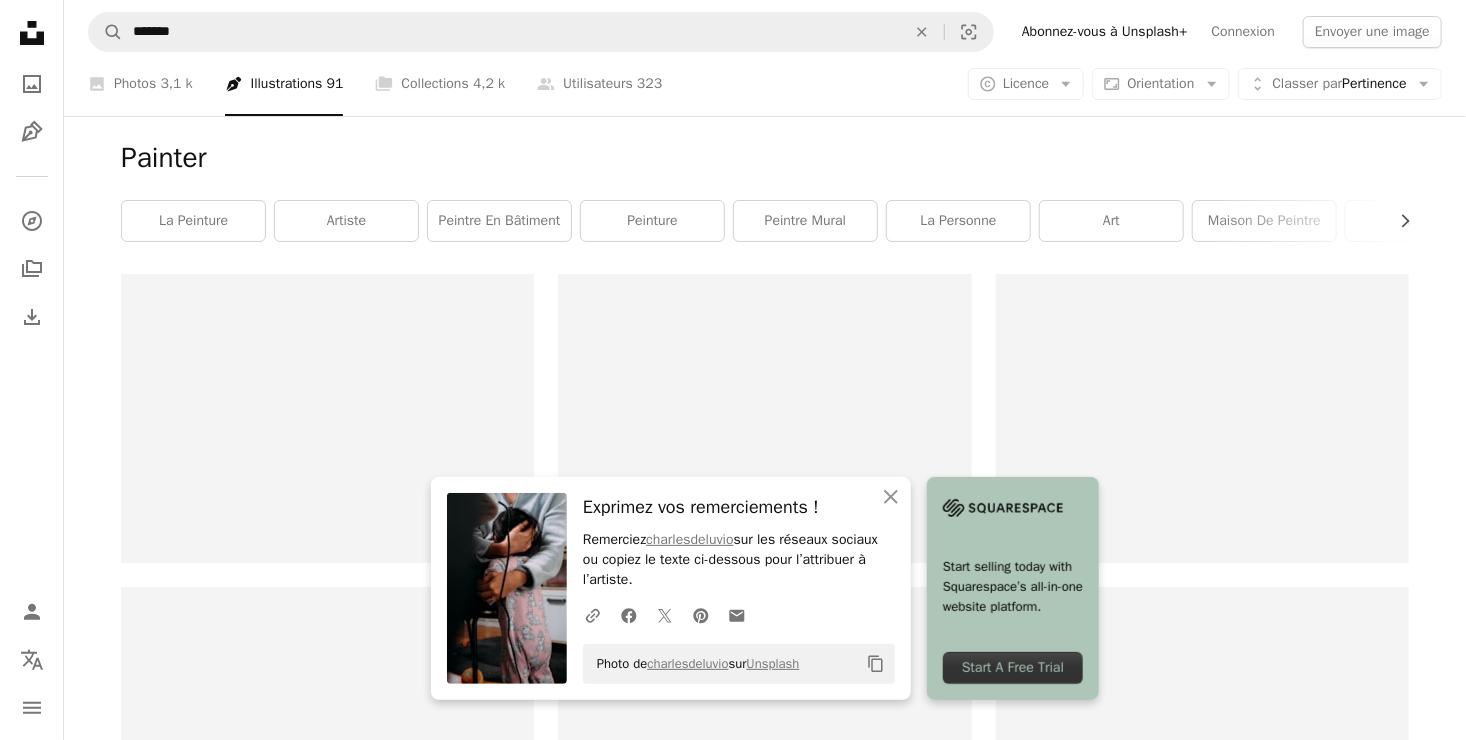 click on "Painter" at bounding box center [765, 158] 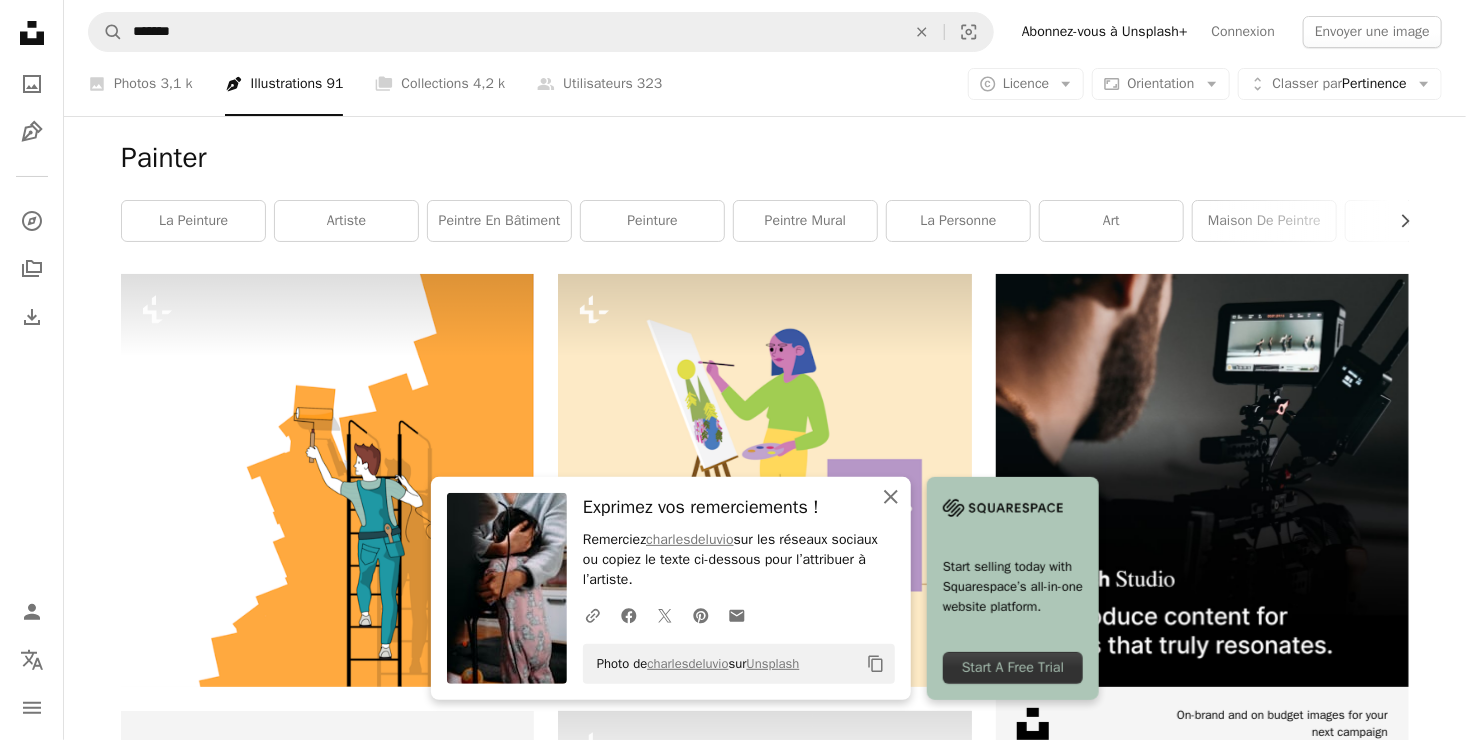 click on "An X shape" 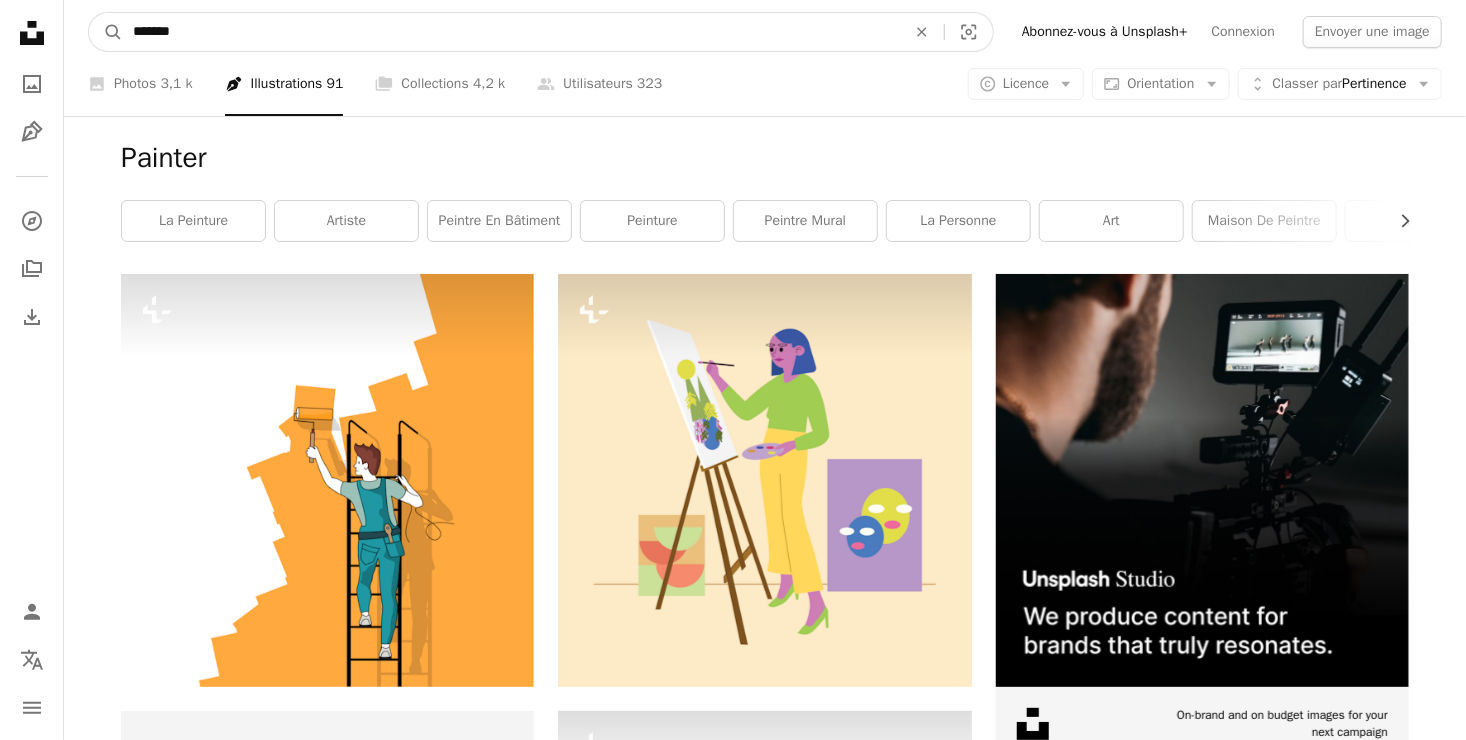click on "*******" at bounding box center [511, 32] 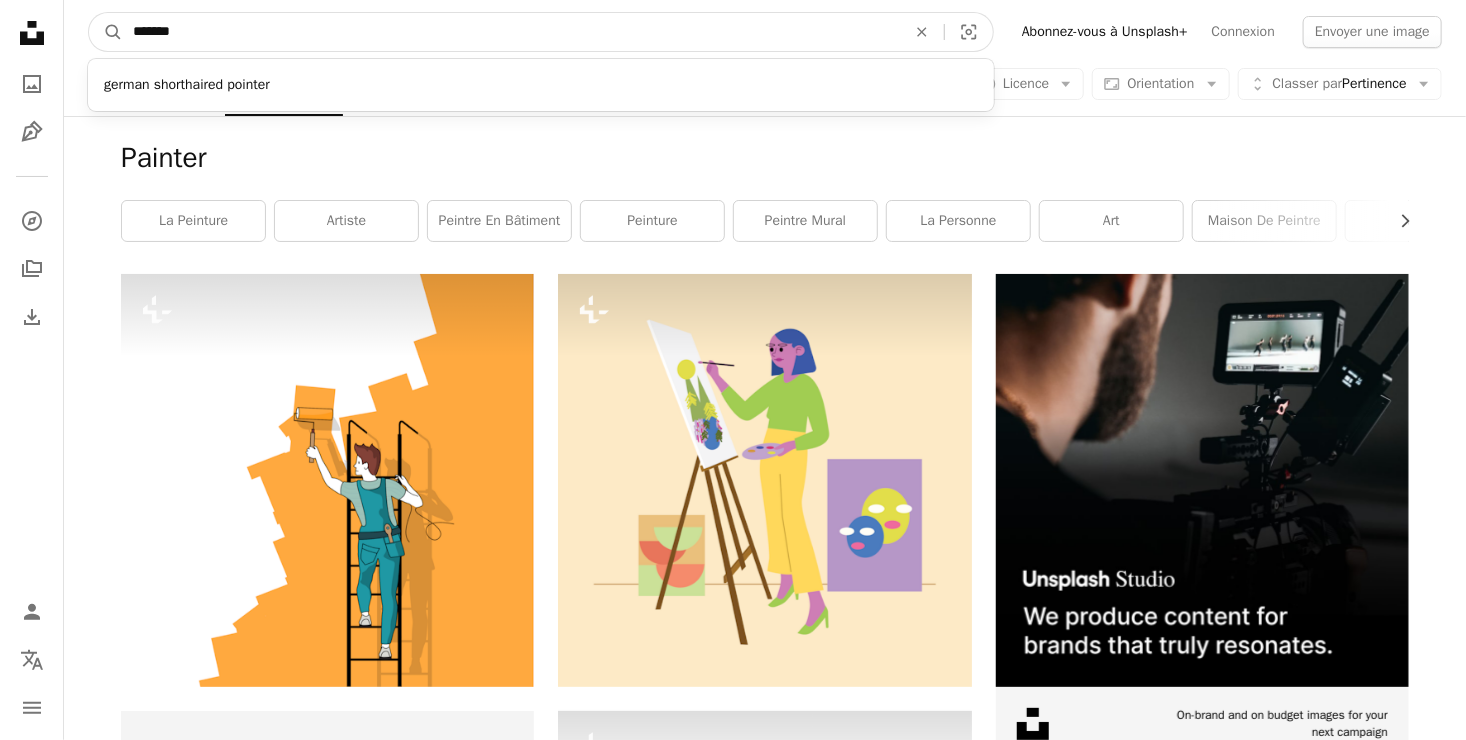 click on "*******" at bounding box center (511, 32) 